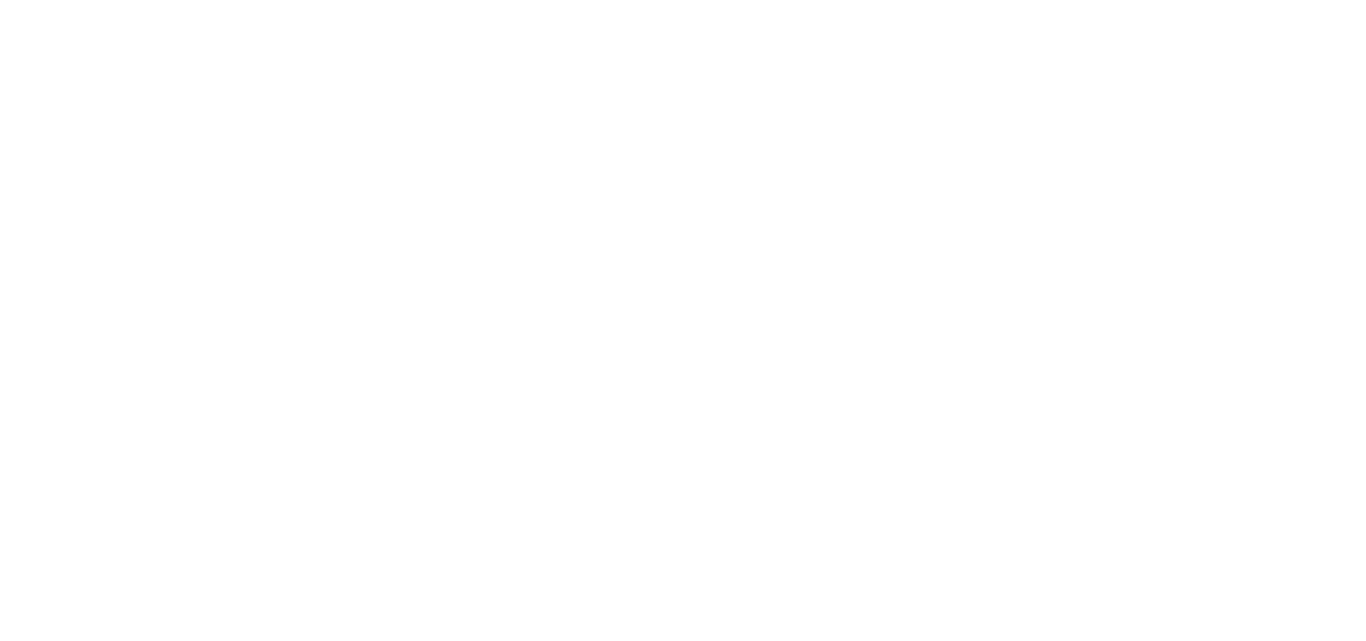 scroll, scrollTop: 0, scrollLeft: 0, axis: both 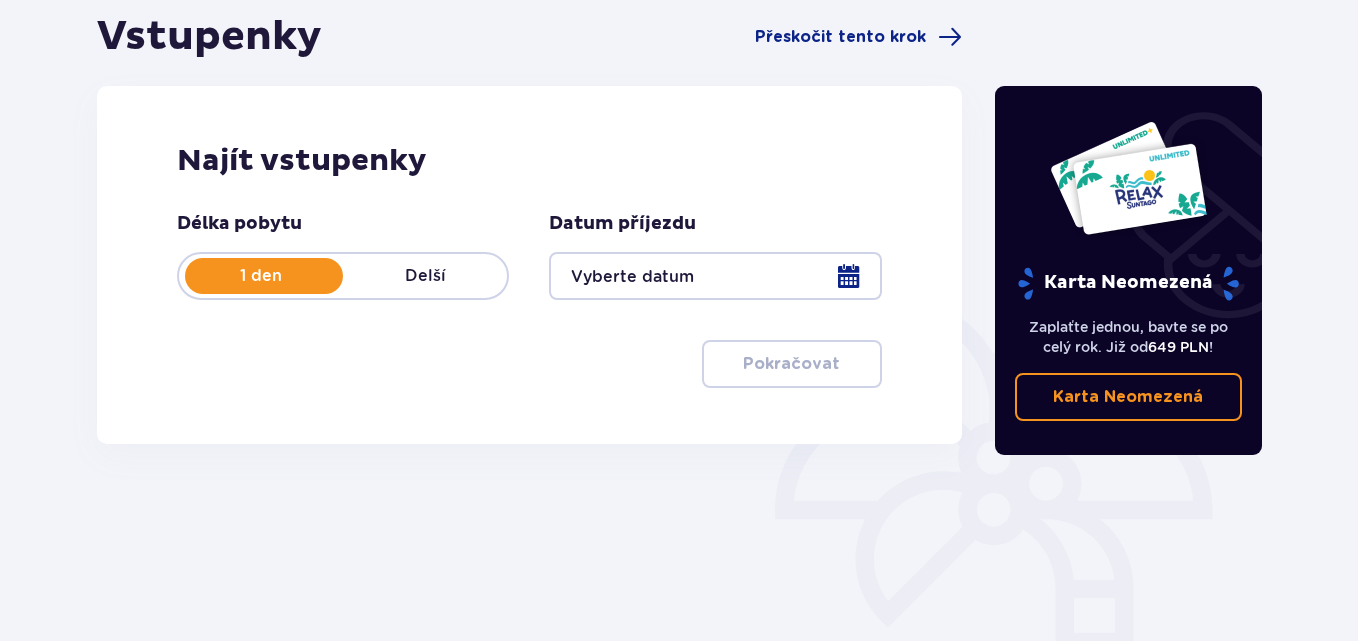 click at bounding box center (715, 276) 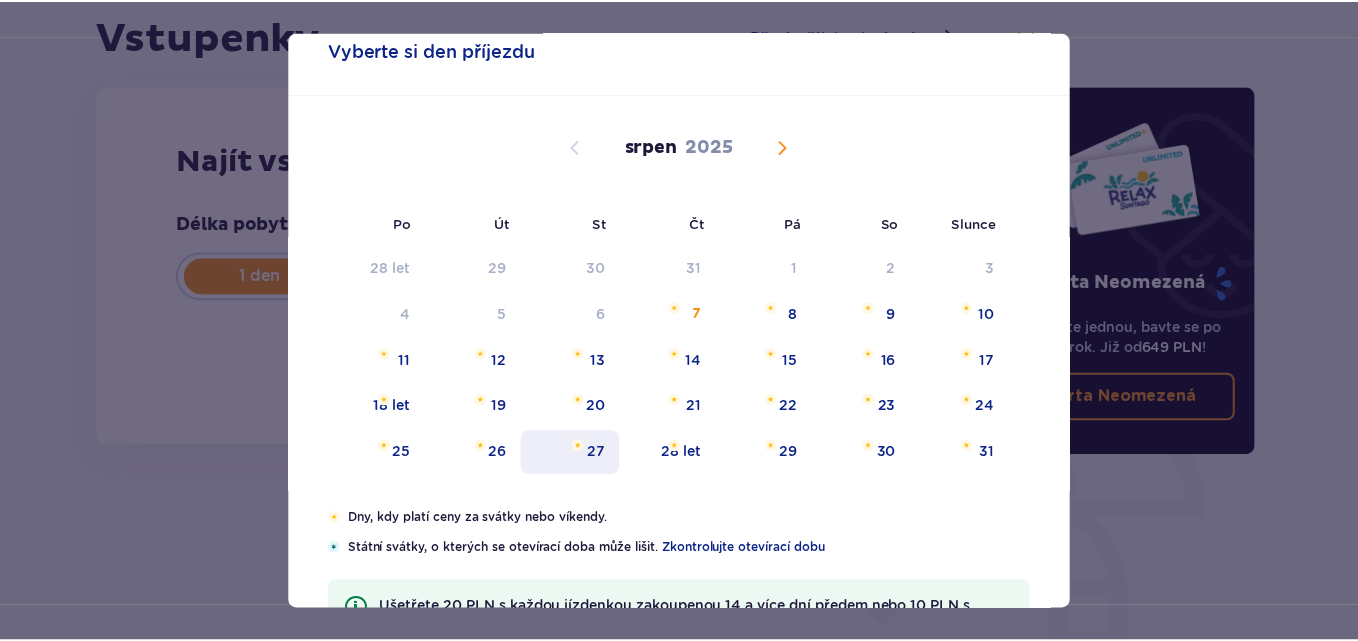 scroll, scrollTop: 100, scrollLeft: 0, axis: vertical 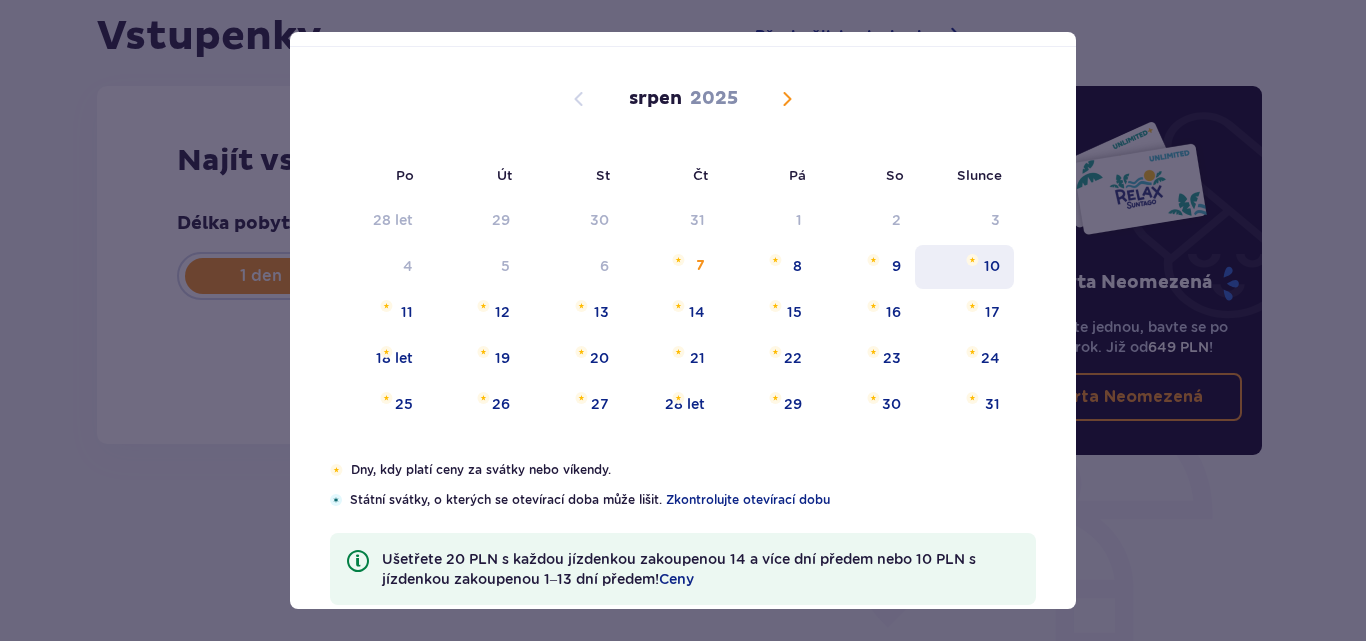 click on "10" at bounding box center [992, 266] 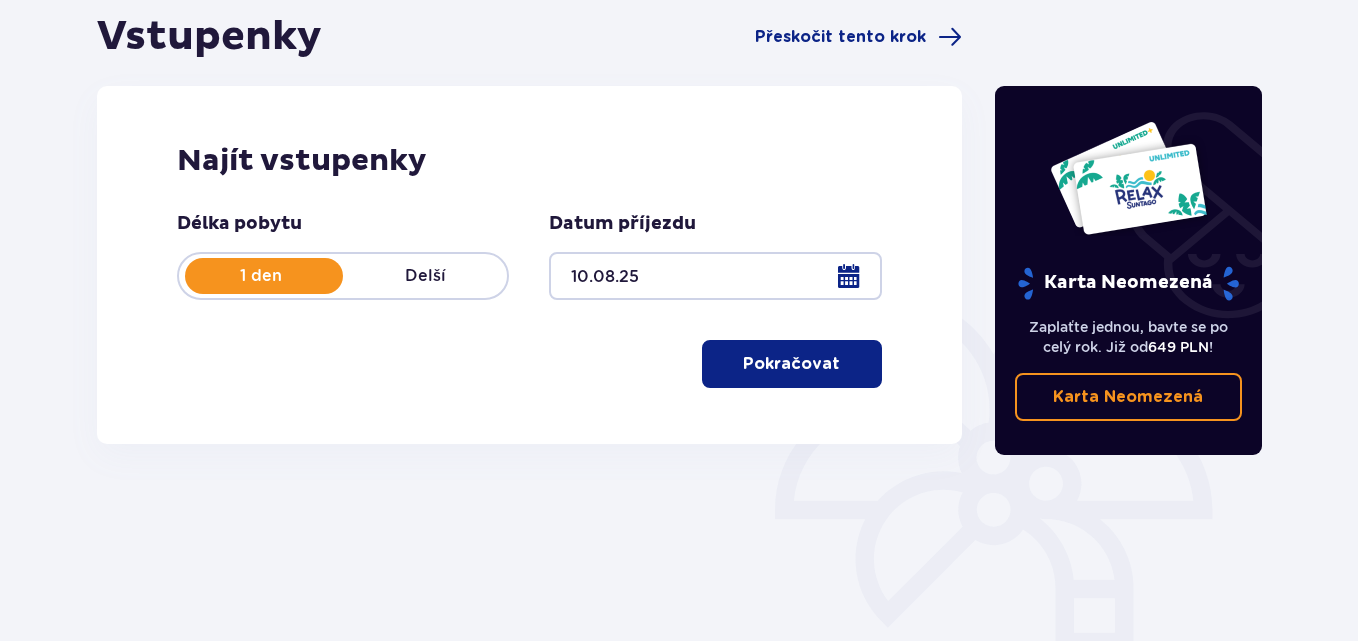 click on "Pokračovat" at bounding box center (791, 364) 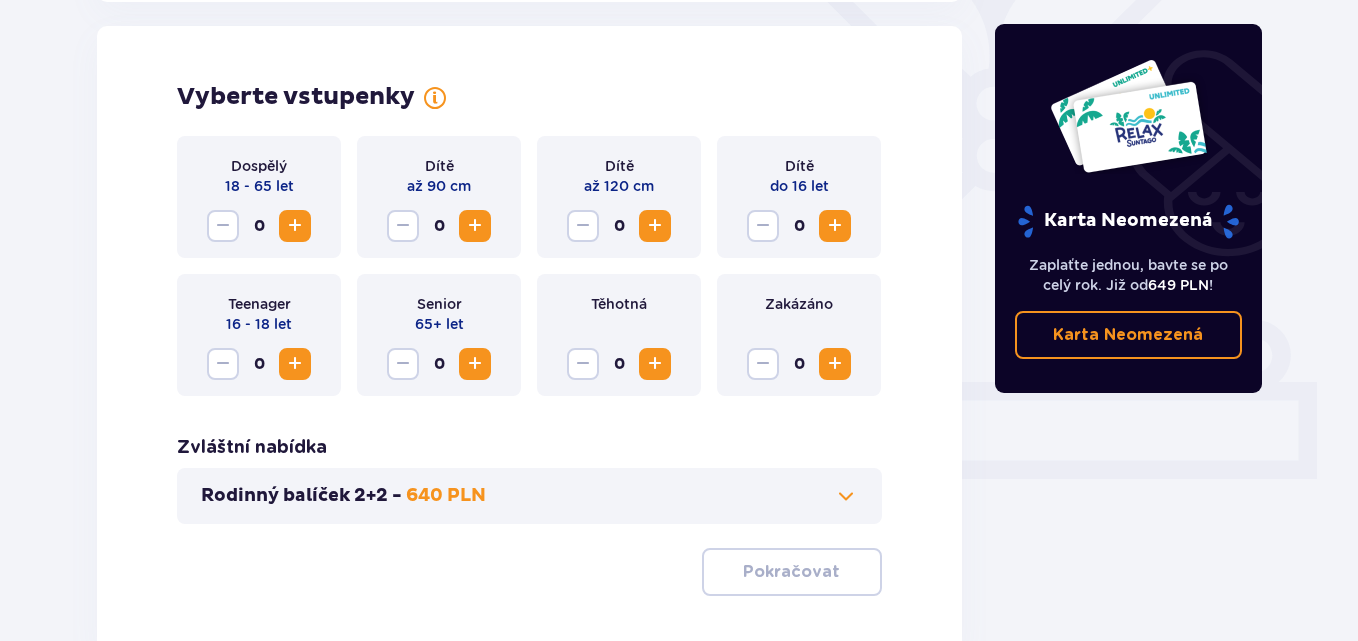 scroll, scrollTop: 556, scrollLeft: 0, axis: vertical 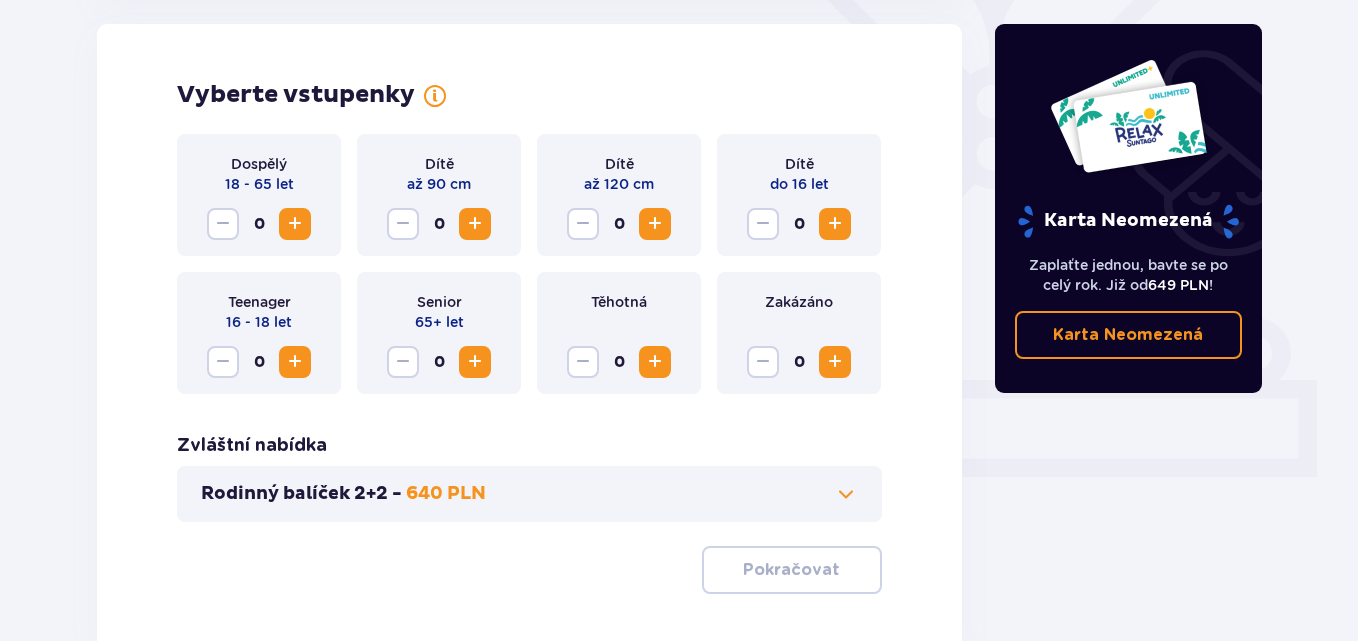 click at bounding box center [295, 224] 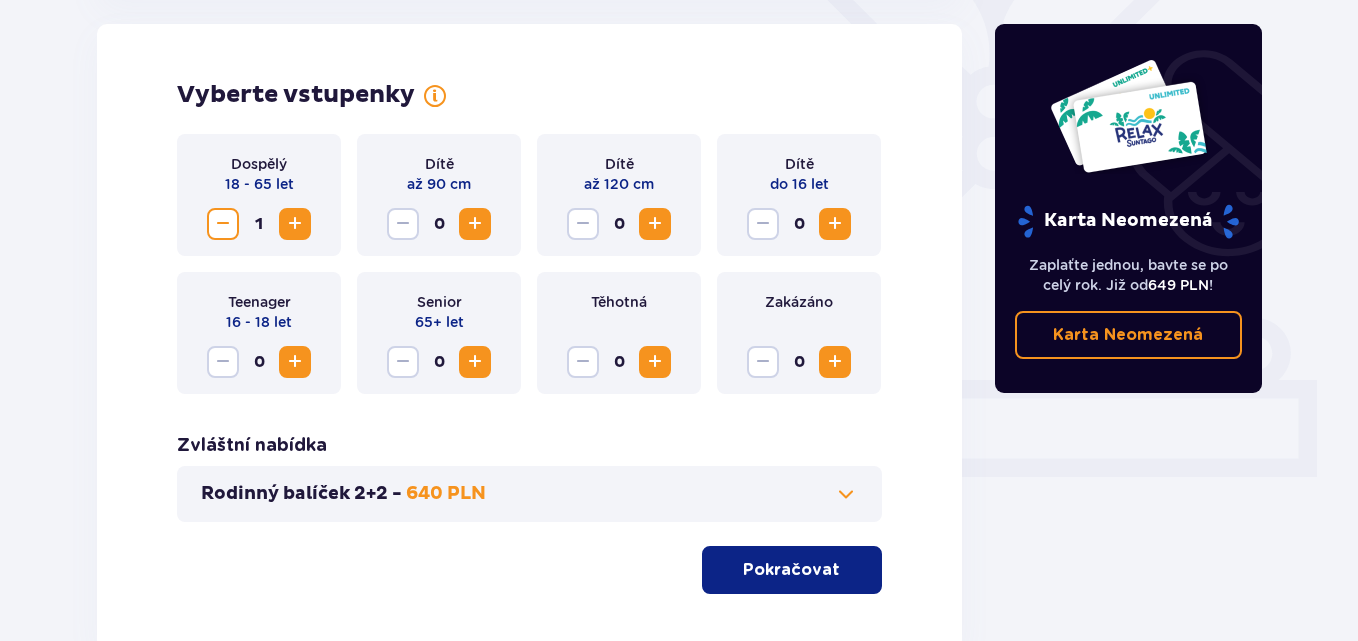 click at bounding box center [295, 224] 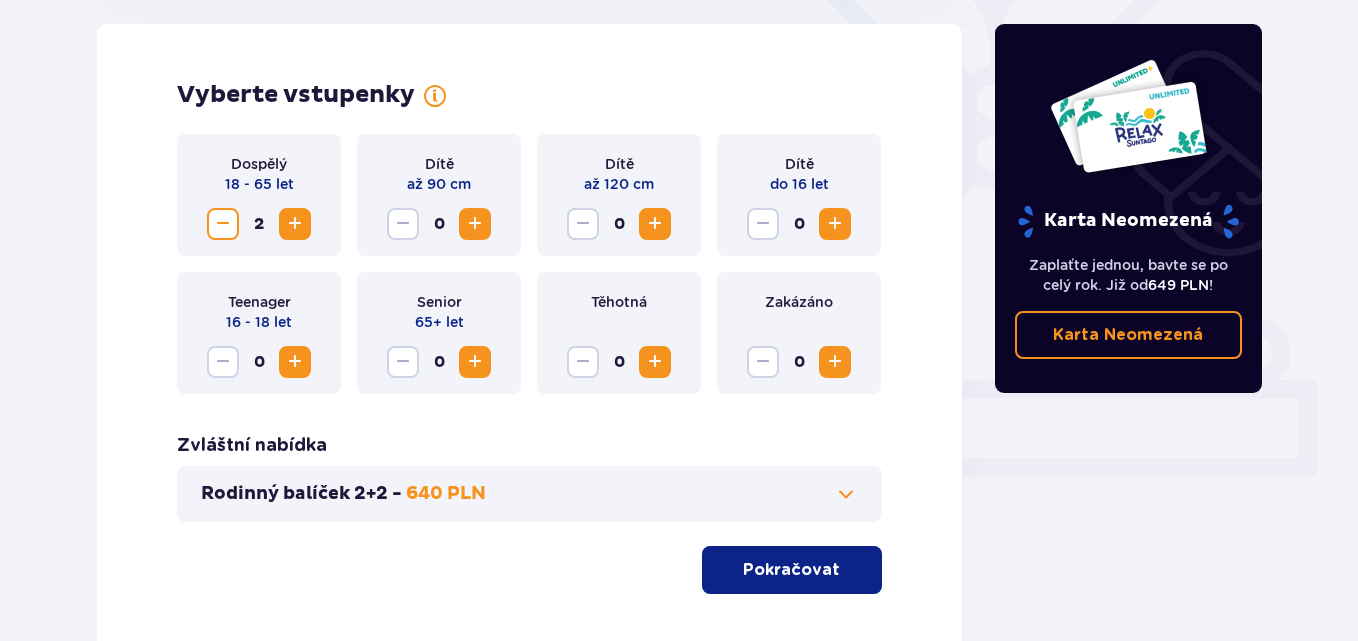 click at bounding box center (835, 224) 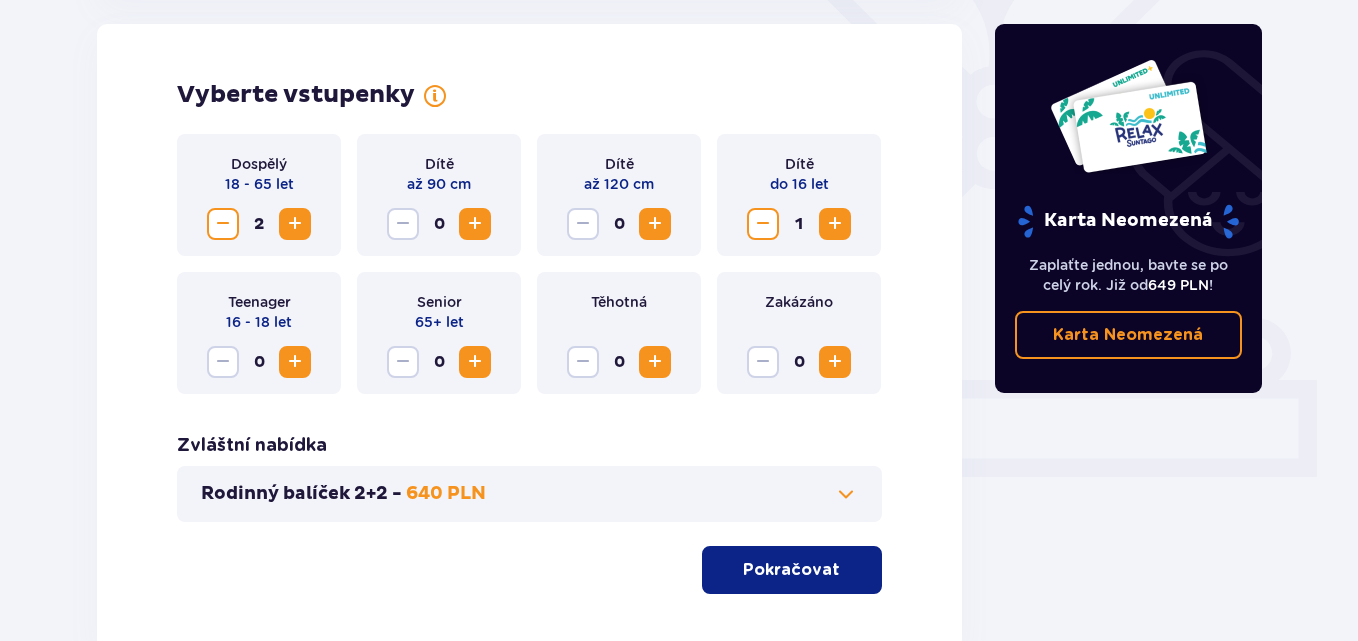 click at bounding box center (655, 224) 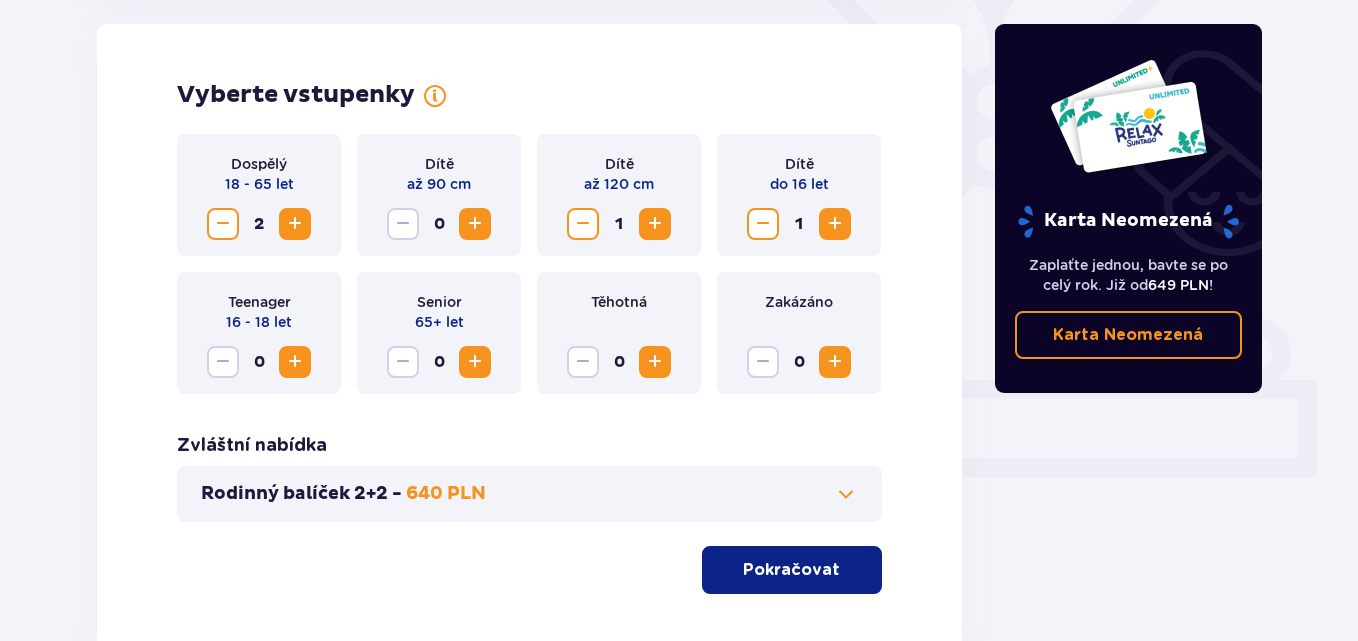 click on "Pokračovat" at bounding box center [791, 570] 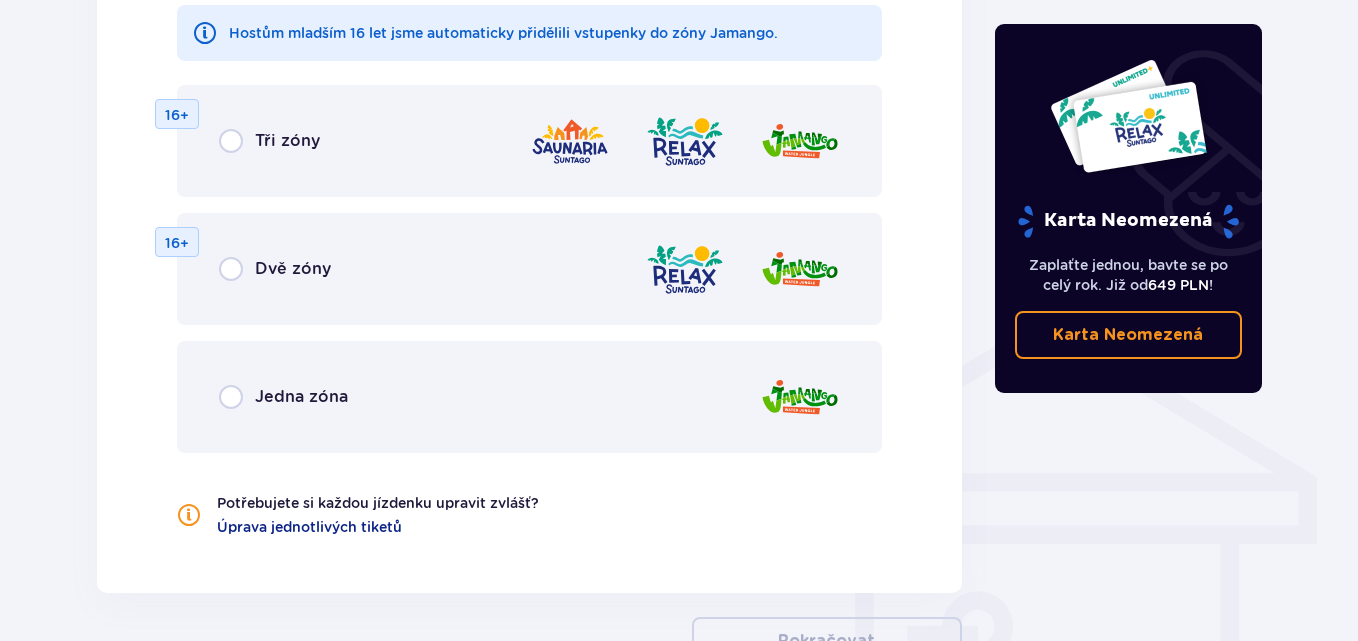 scroll, scrollTop: 1310, scrollLeft: 0, axis: vertical 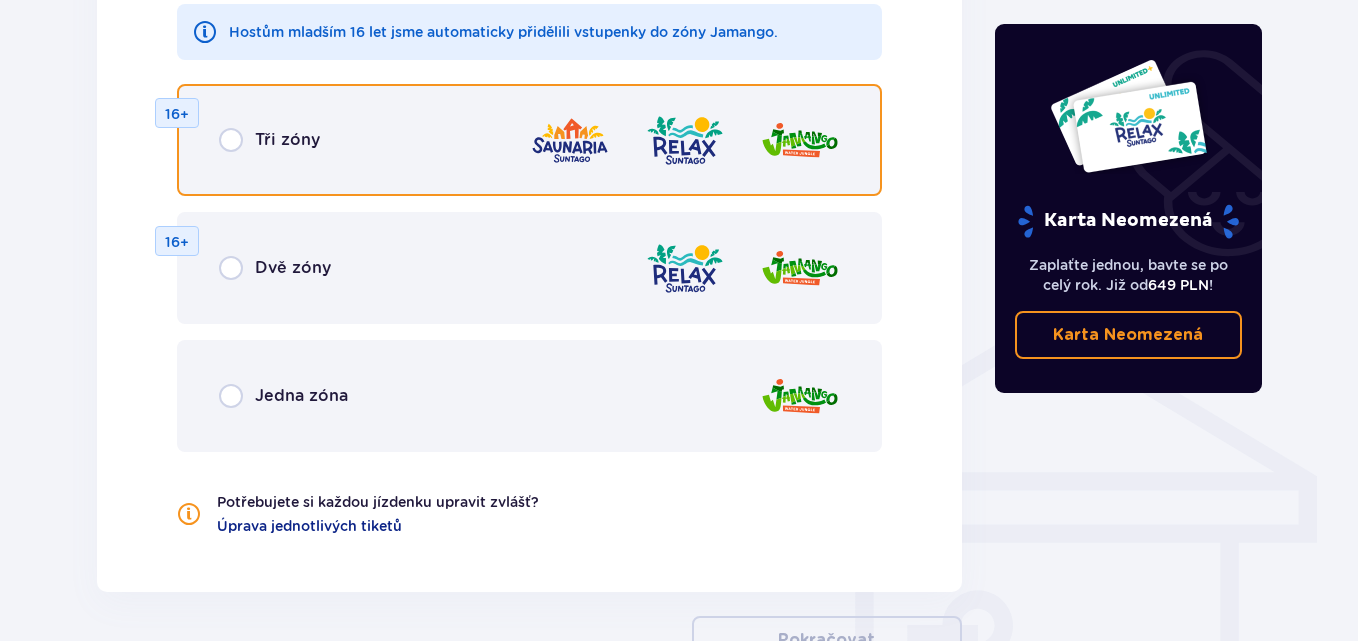 click at bounding box center [231, 140] 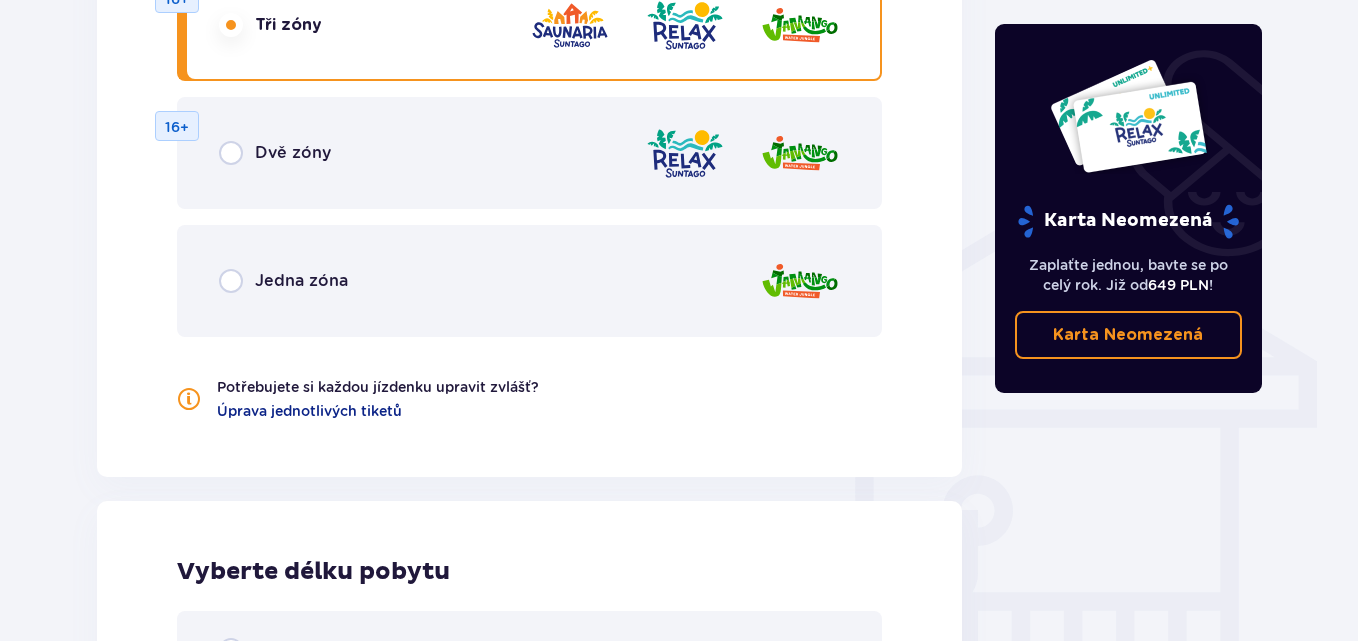 scroll, scrollTop: 1378, scrollLeft: 0, axis: vertical 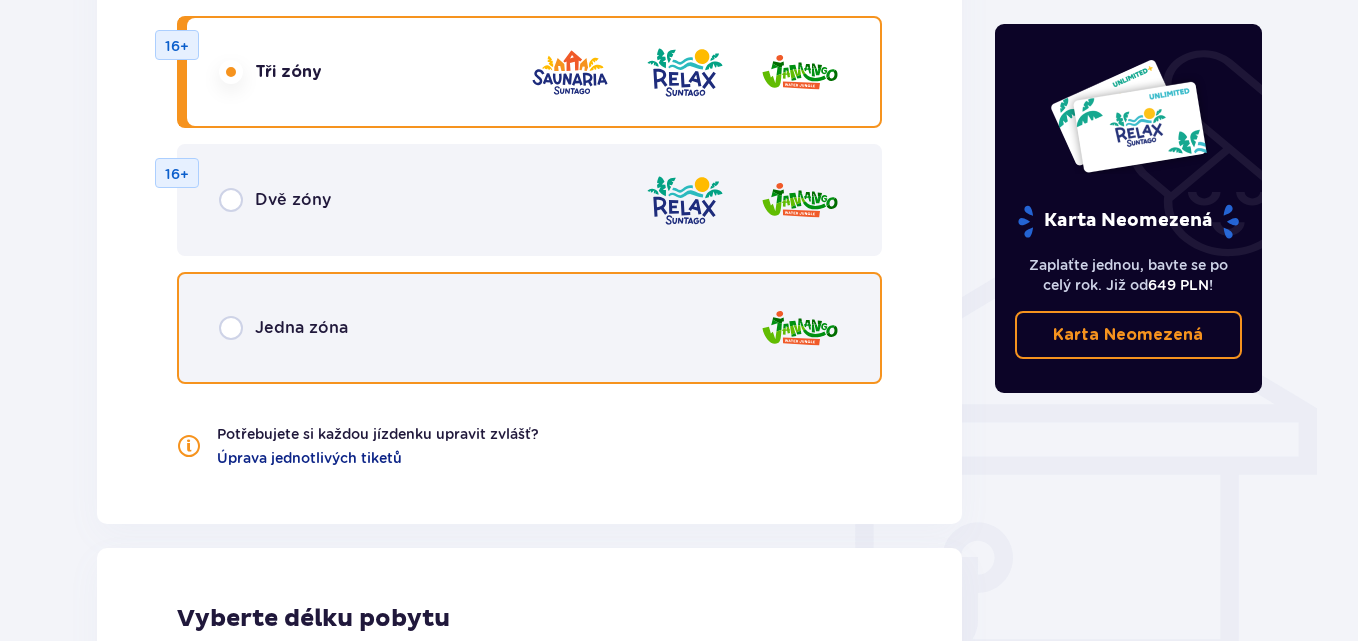 click at bounding box center [231, 328] 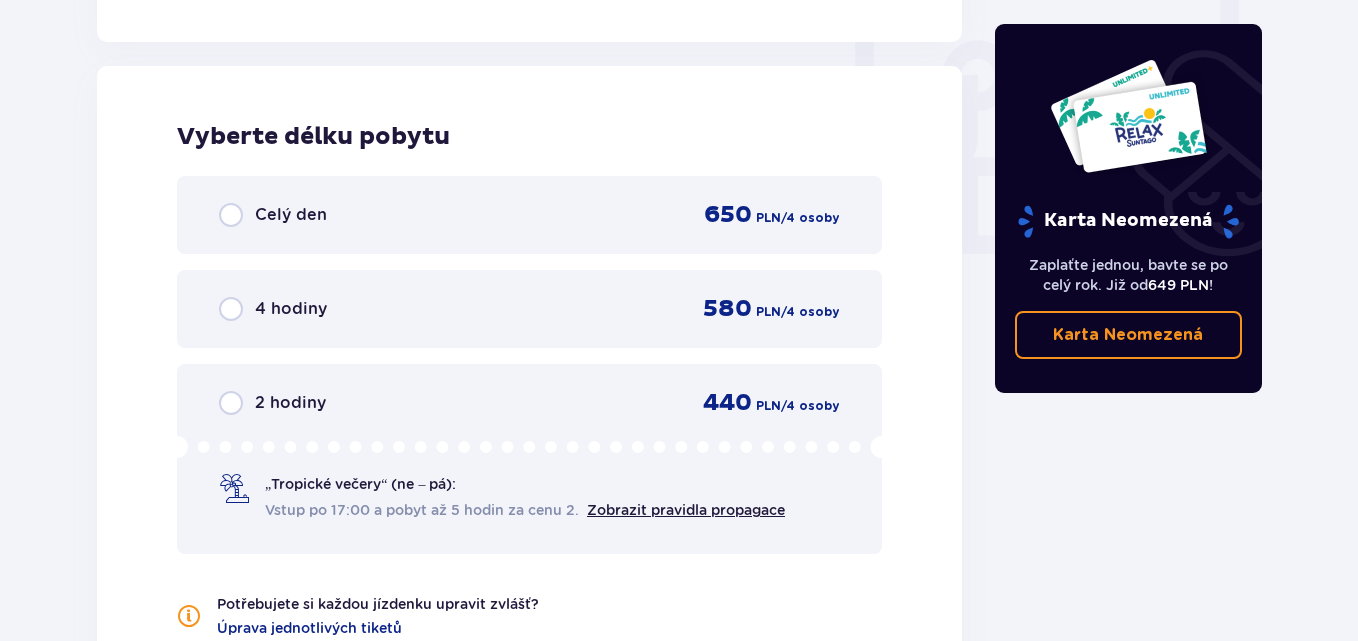 scroll, scrollTop: 1878, scrollLeft: 0, axis: vertical 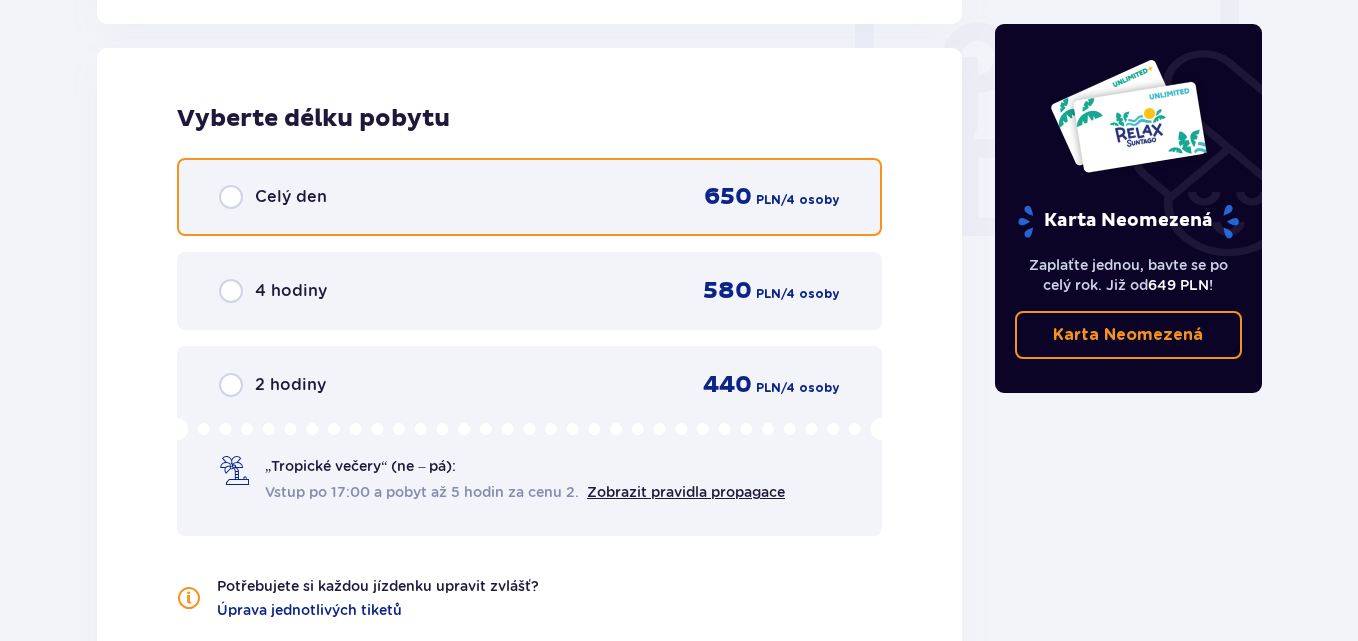 click at bounding box center (231, 197) 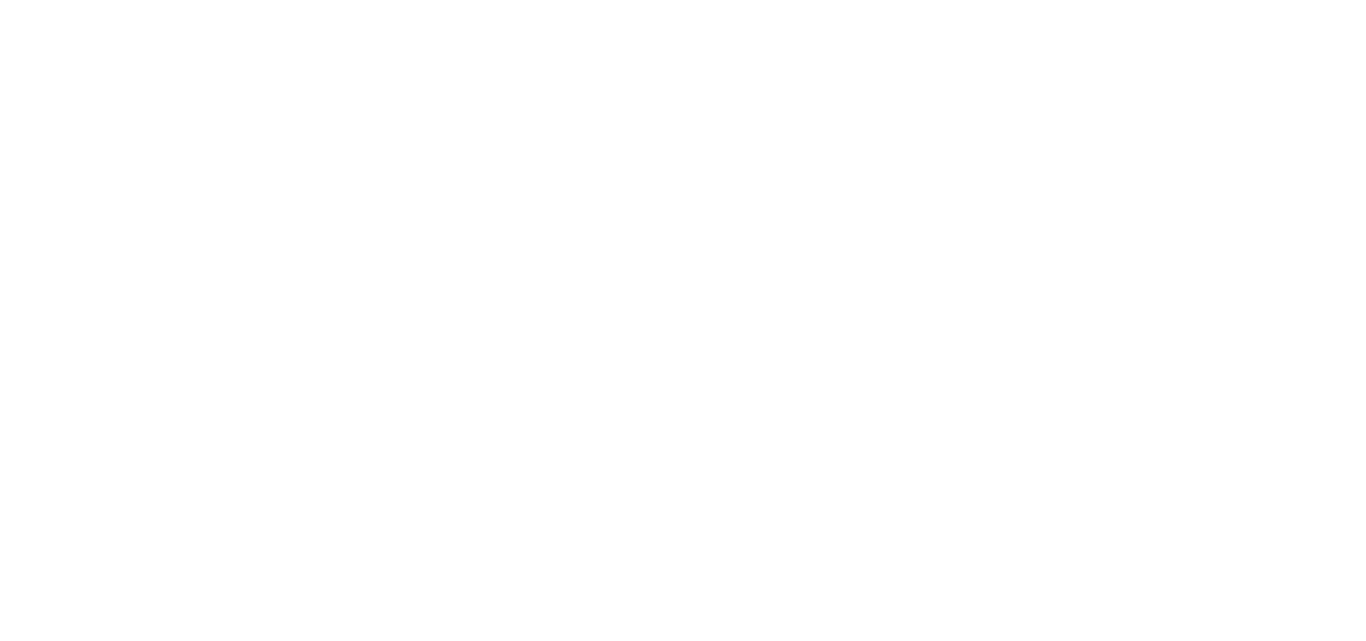 scroll, scrollTop: 0, scrollLeft: 0, axis: both 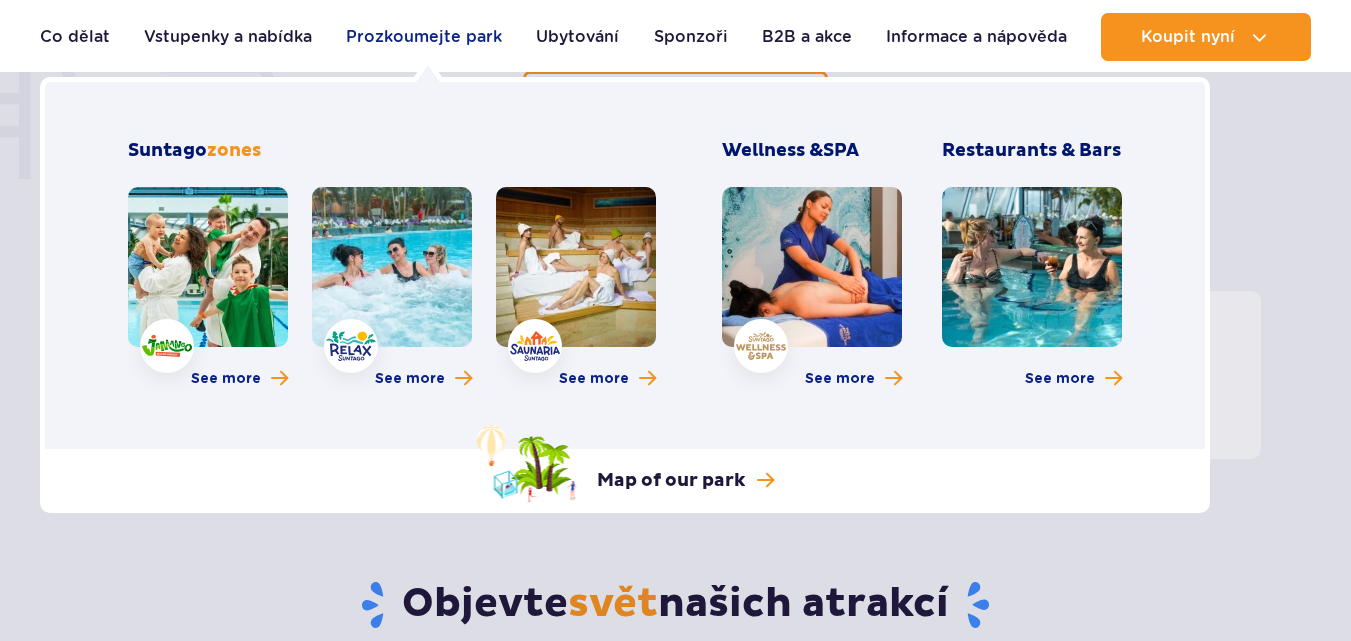 click on "Prozkoumejte park" at bounding box center (424, 36) 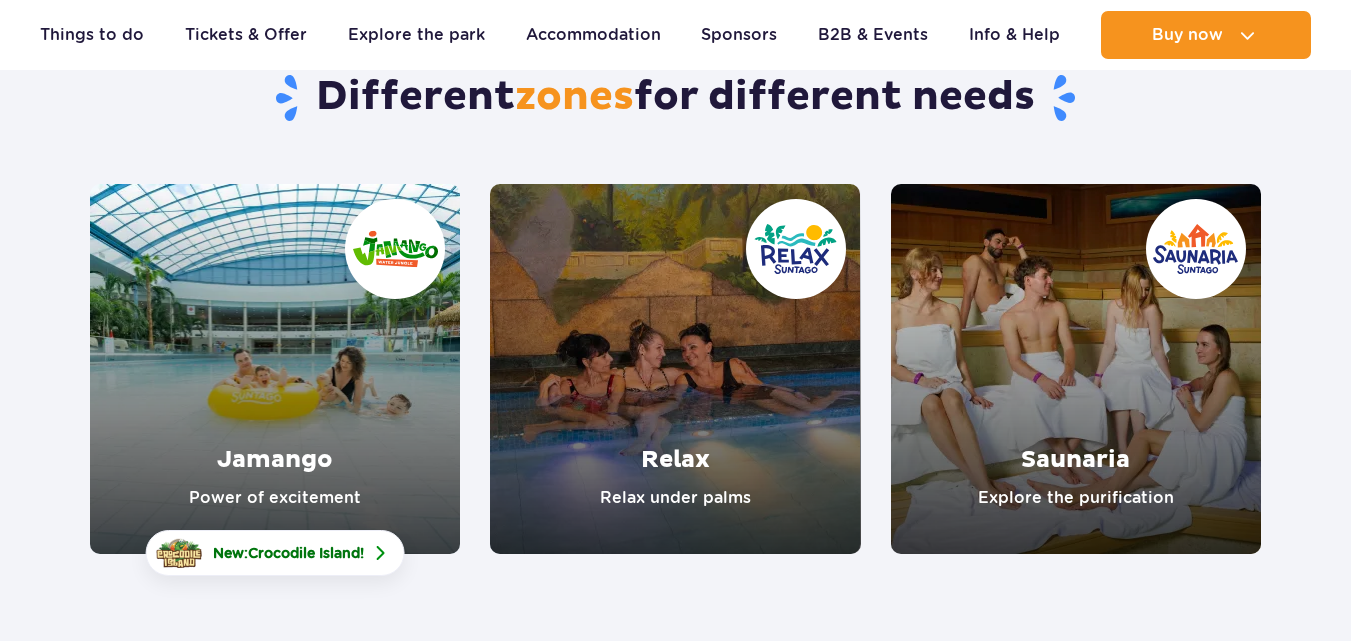 scroll, scrollTop: 200, scrollLeft: 0, axis: vertical 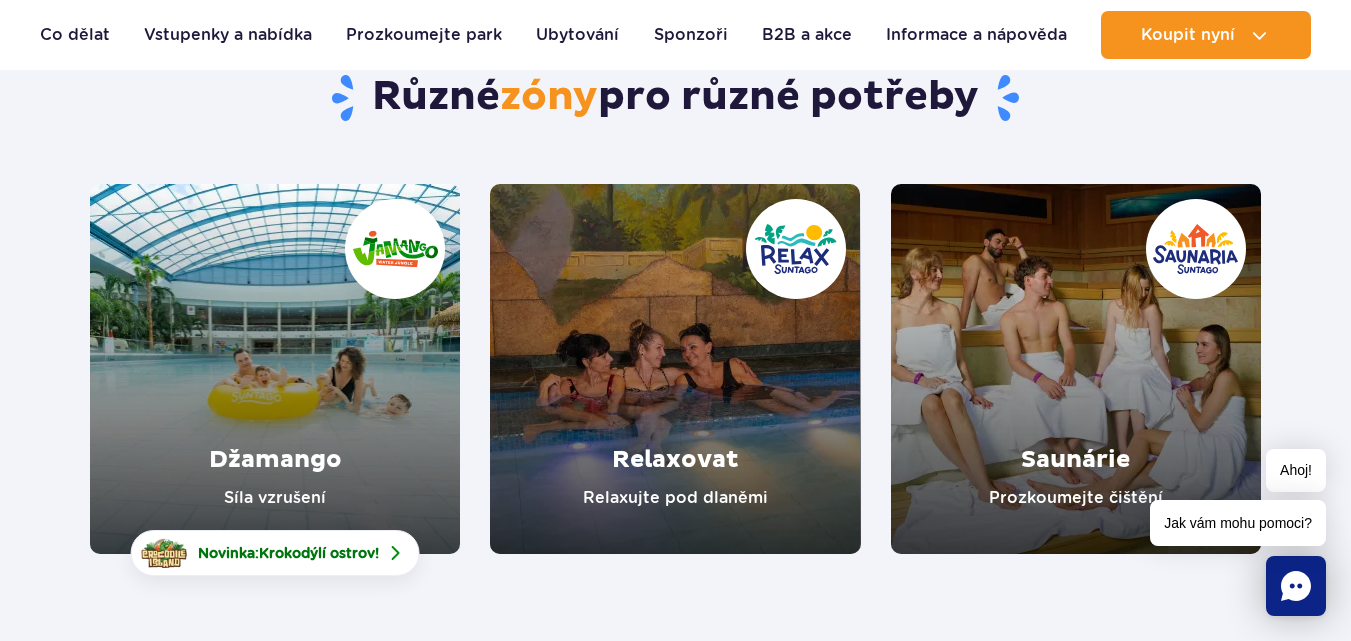 click at bounding box center (275, 369) 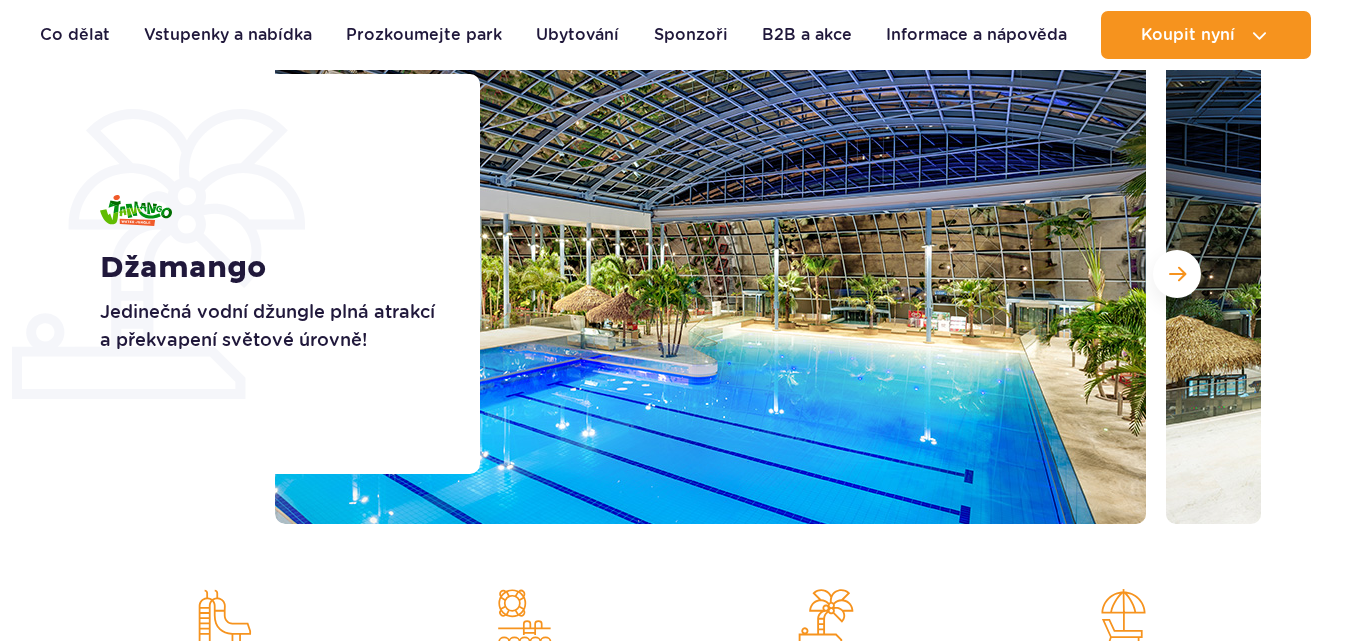 scroll, scrollTop: 300, scrollLeft: 0, axis: vertical 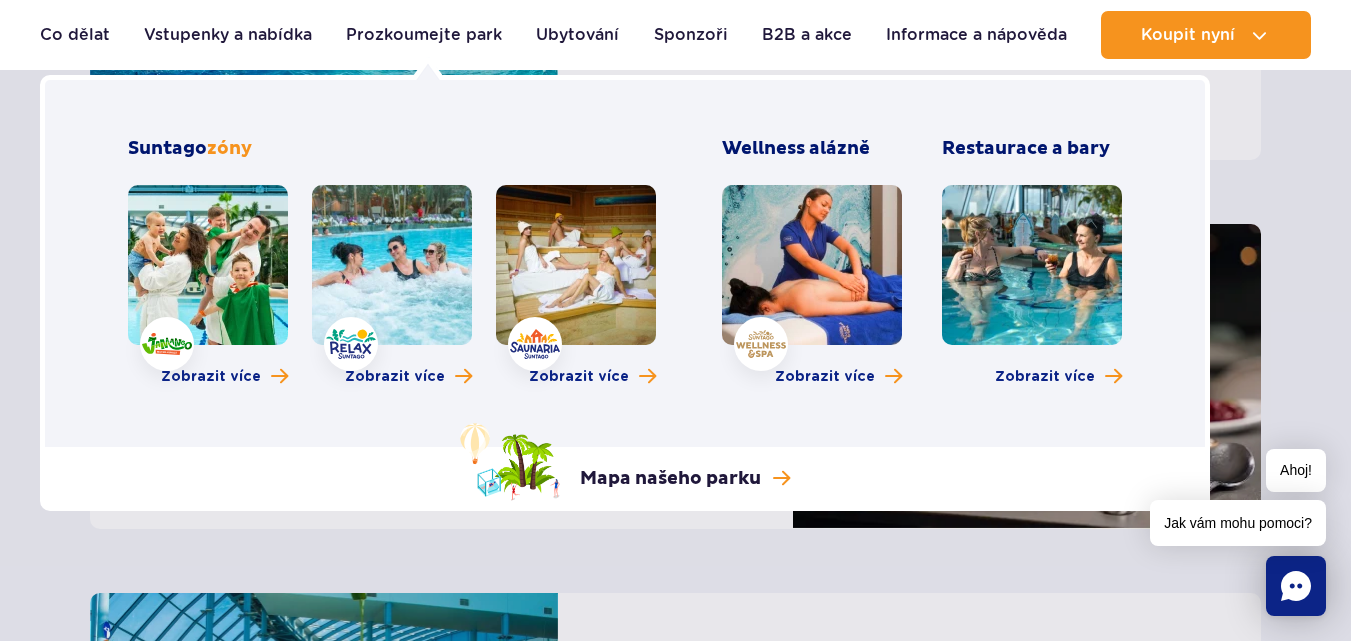 click on "Zobrazit více" at bounding box center (208, 291) 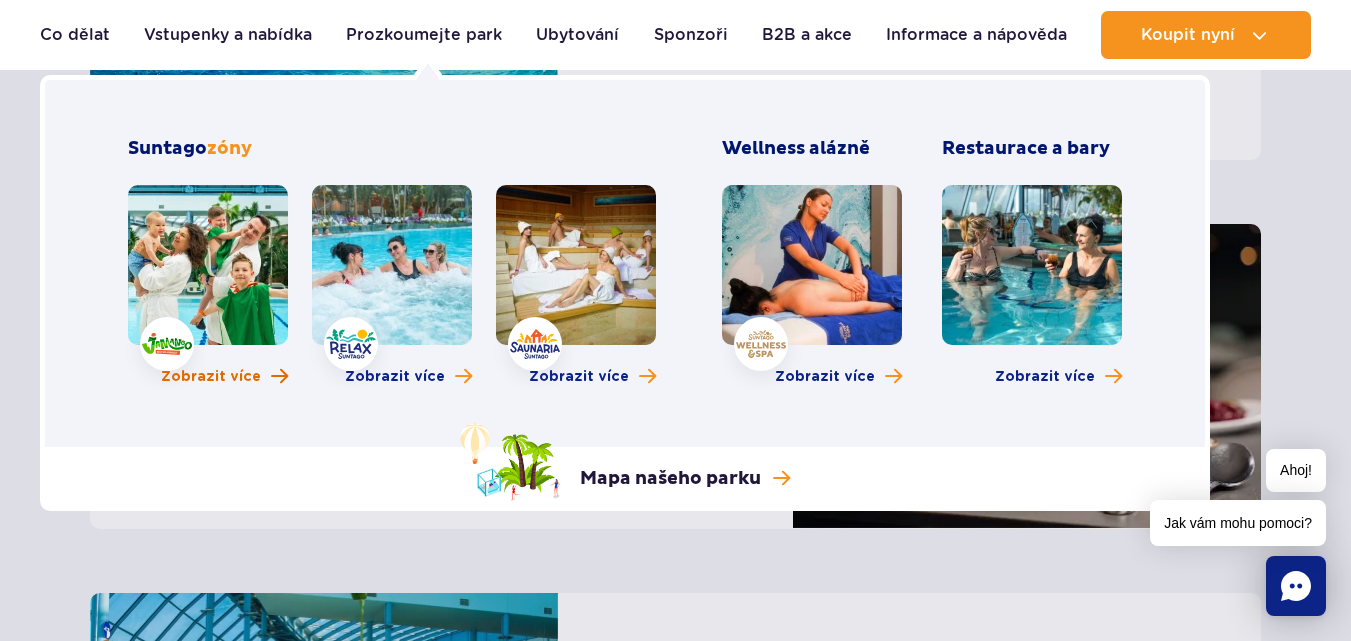 click on "Zobrazit více" at bounding box center (211, 377) 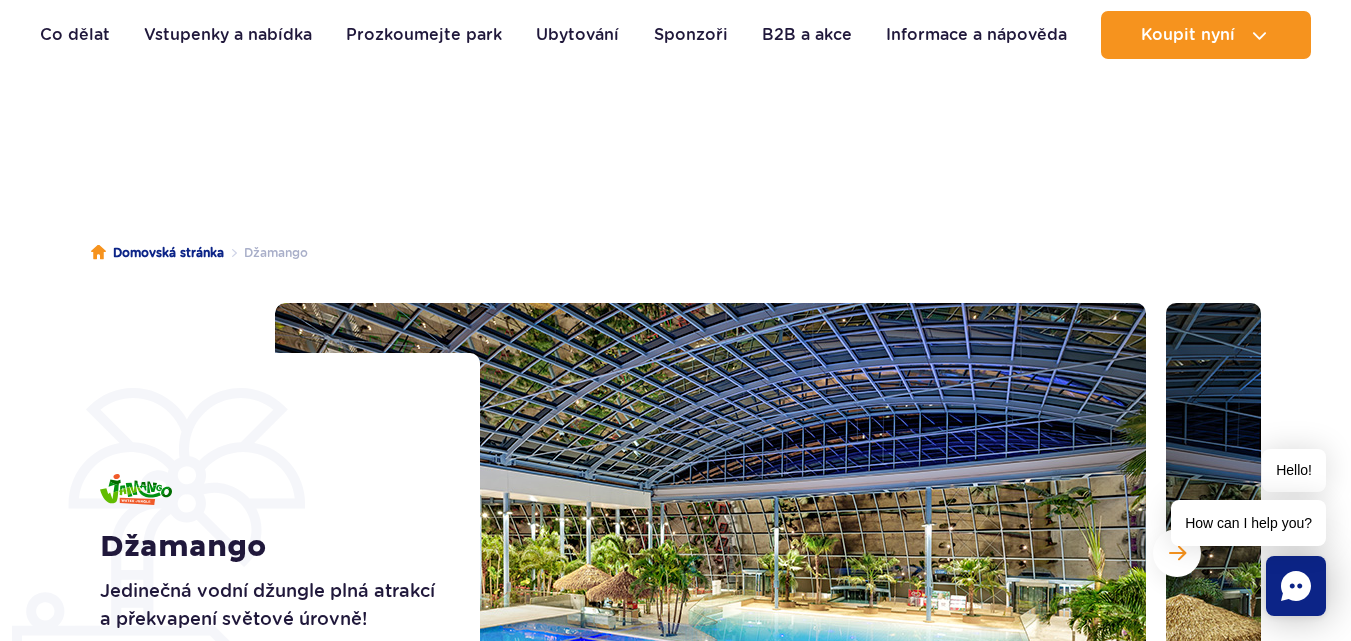 scroll, scrollTop: 0, scrollLeft: 0, axis: both 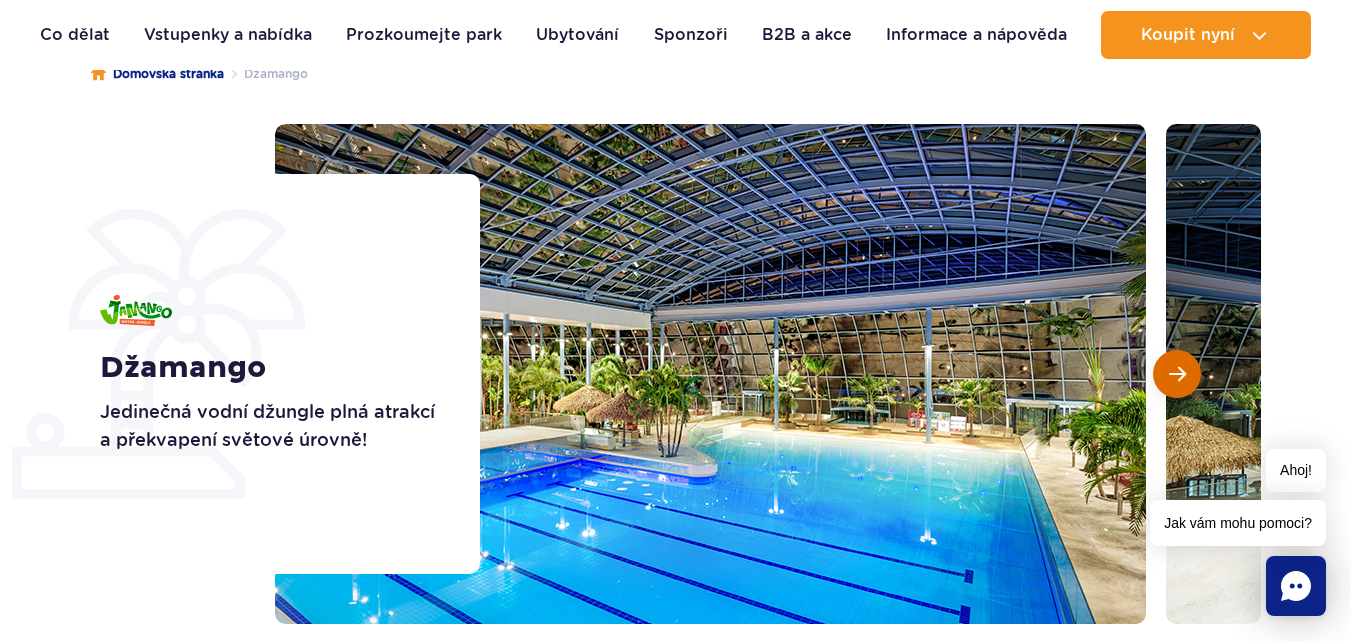 click at bounding box center [1177, 374] 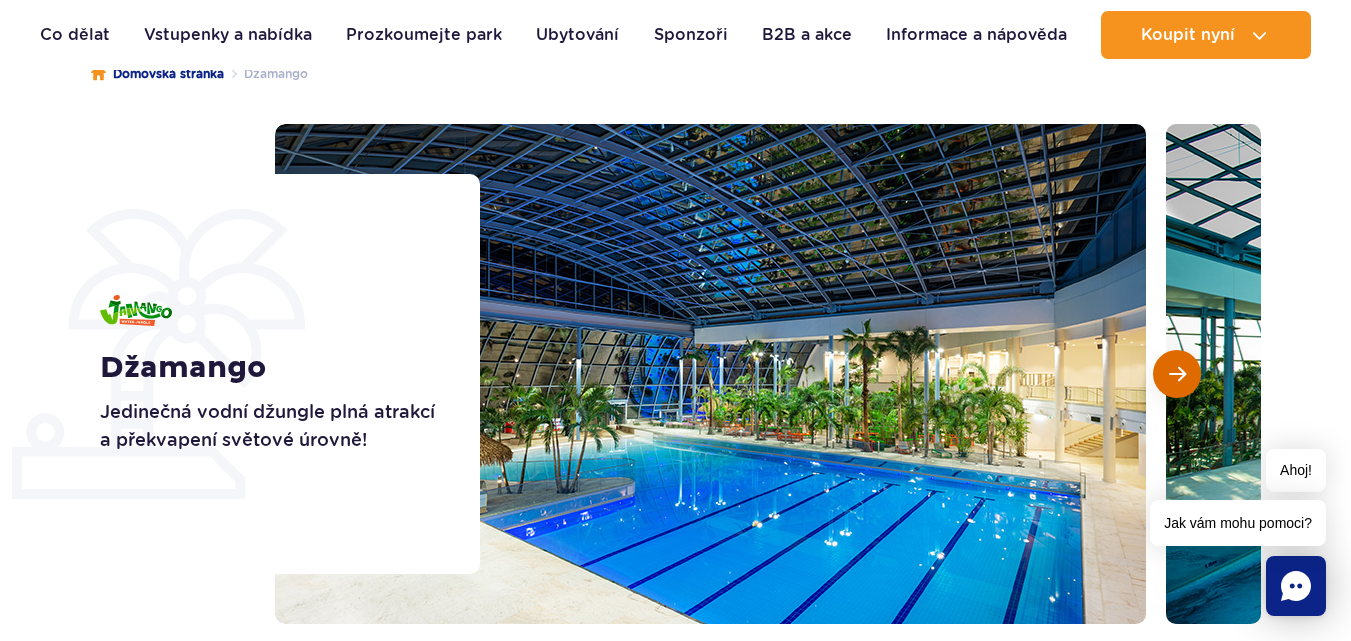 click at bounding box center (1177, 374) 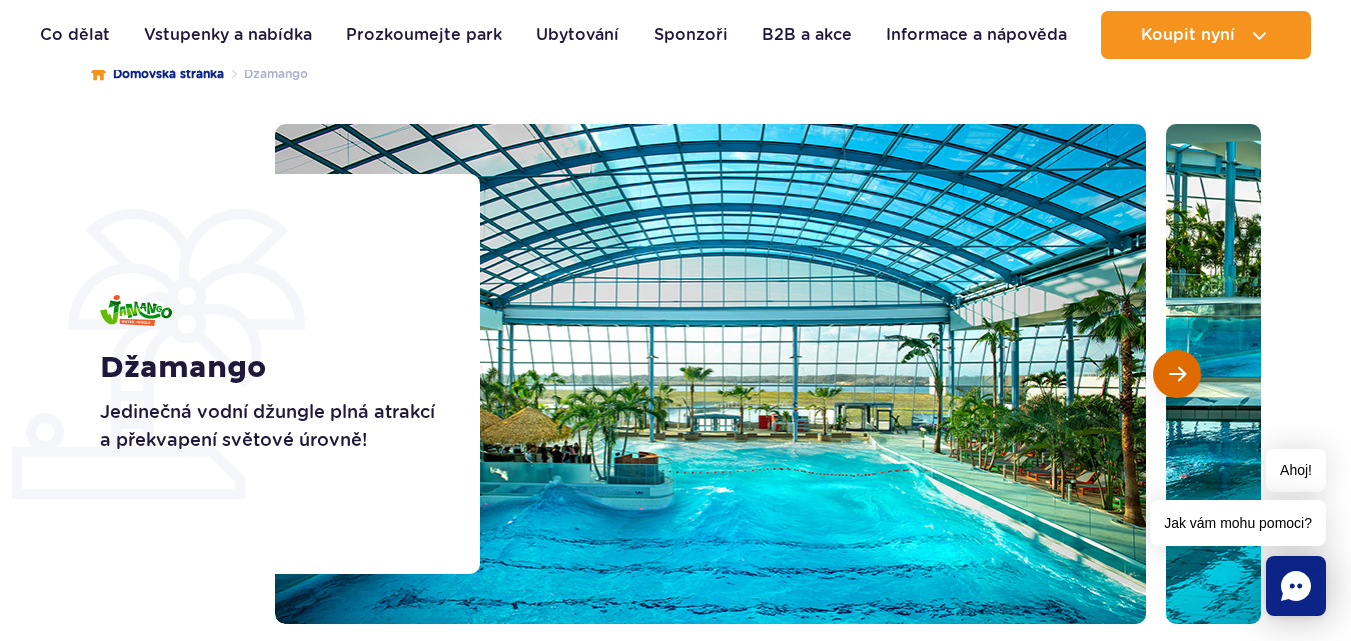 click at bounding box center [1177, 374] 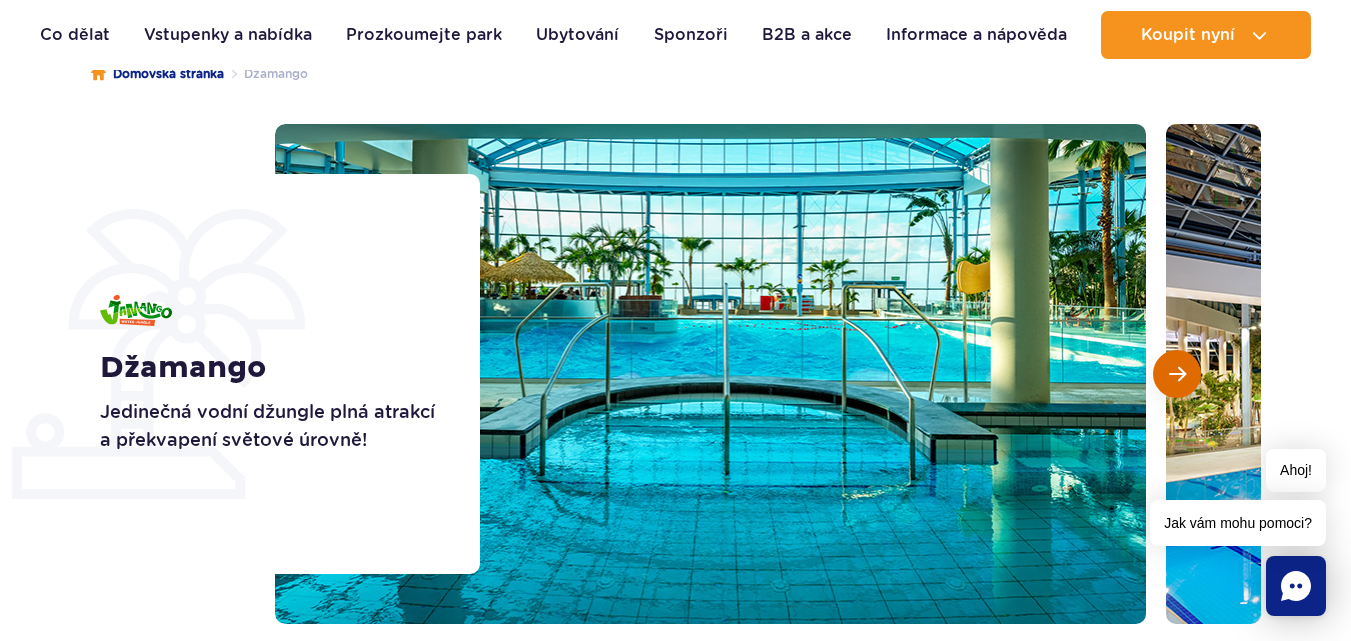 click at bounding box center [1177, 374] 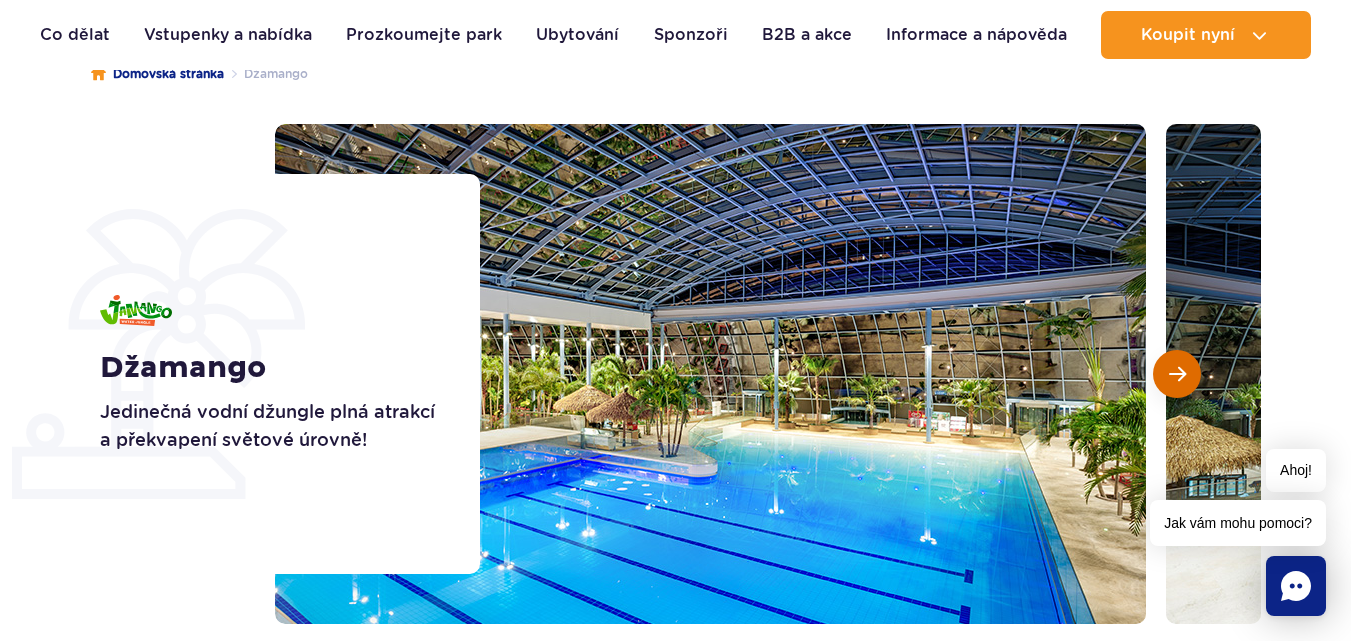 click at bounding box center [1177, 374] 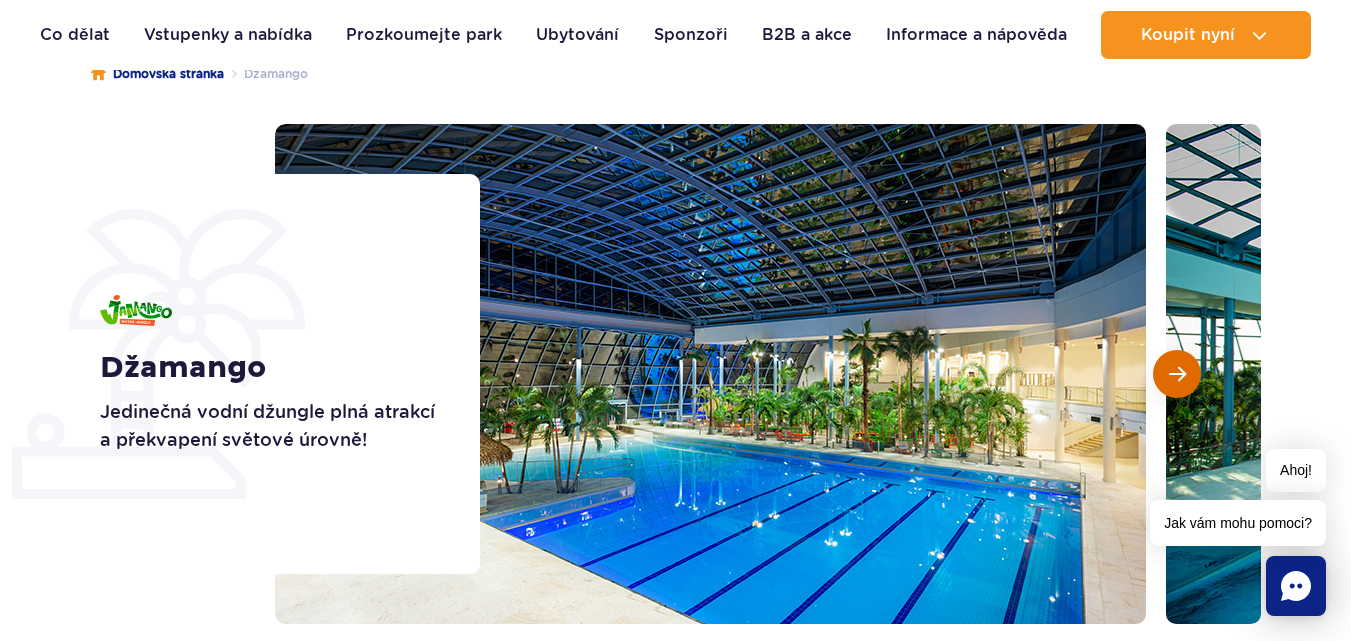 click at bounding box center [1177, 374] 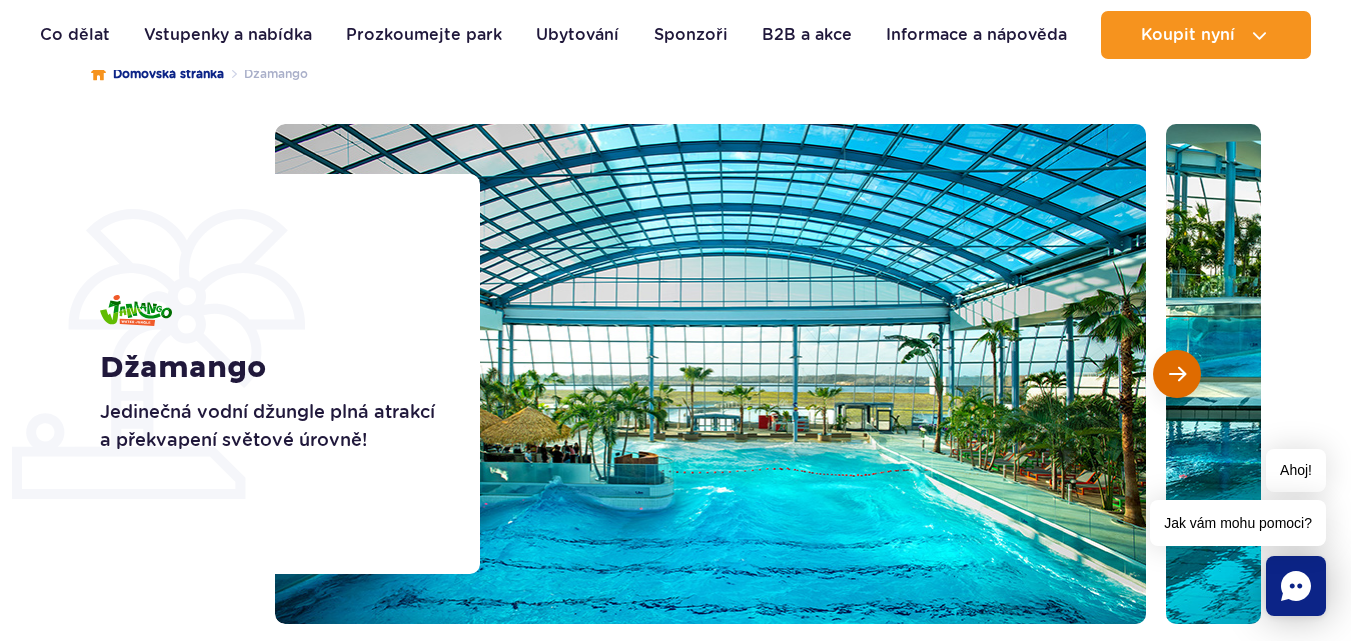click at bounding box center [1177, 374] 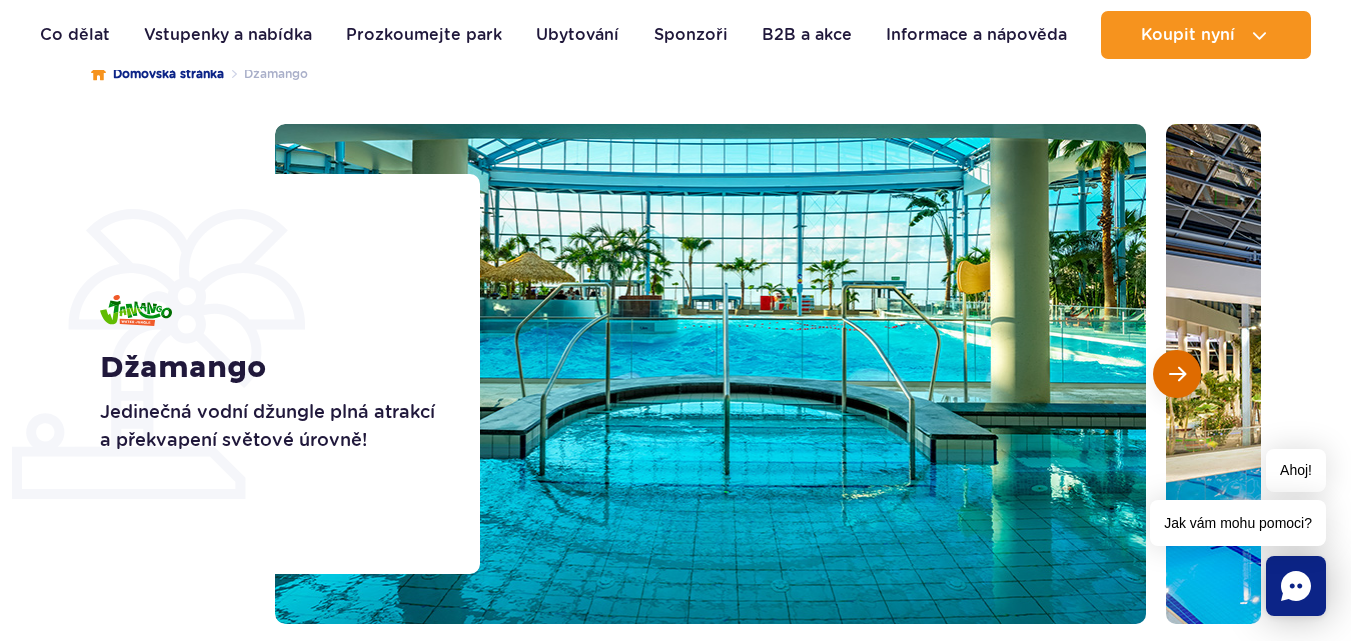 click at bounding box center (1177, 374) 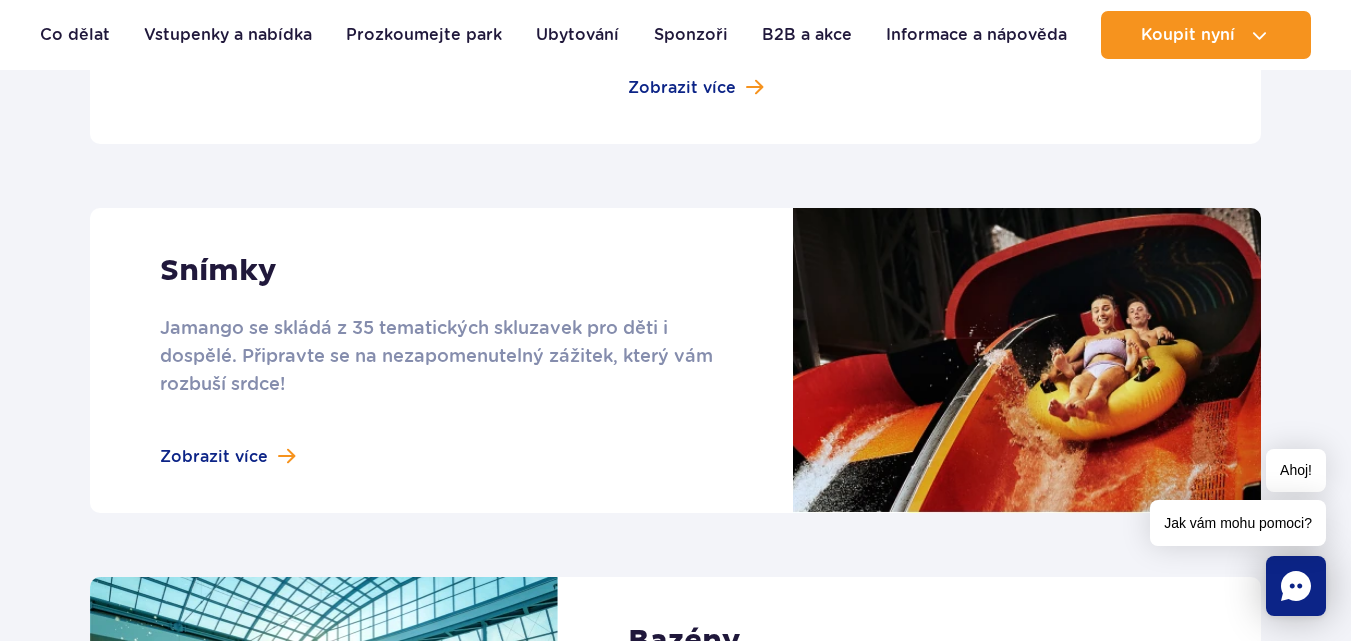 scroll, scrollTop: 1800, scrollLeft: 0, axis: vertical 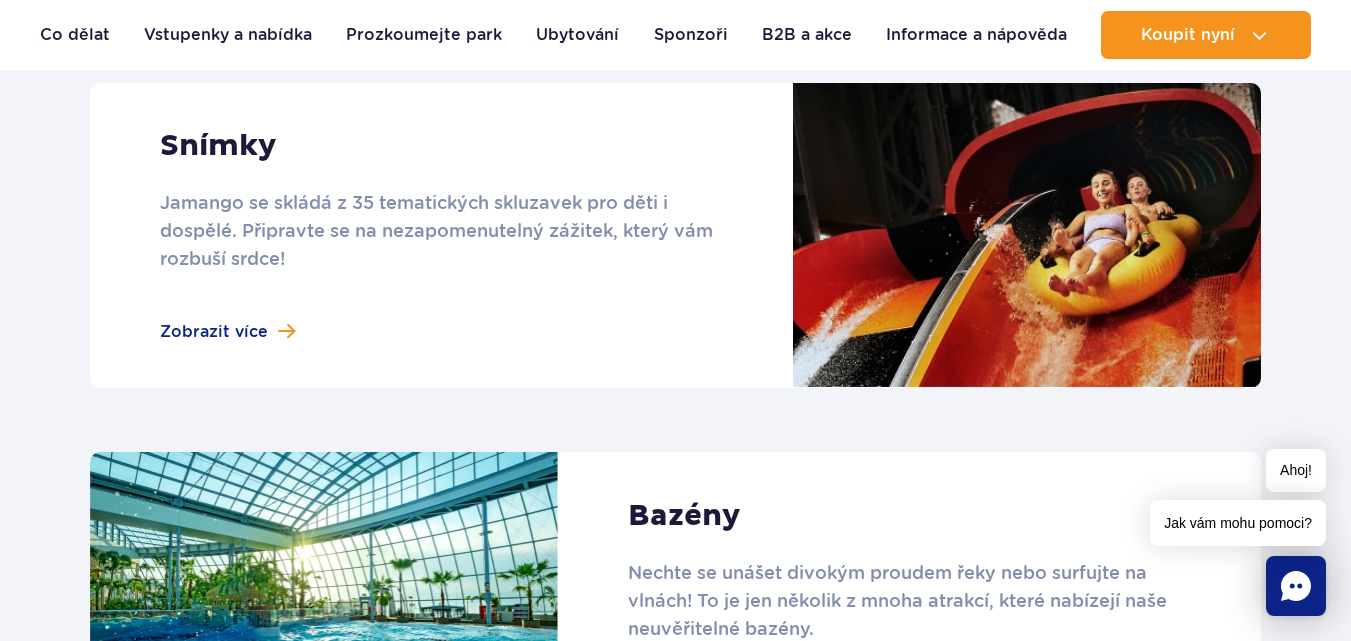 click at bounding box center [675, 235] 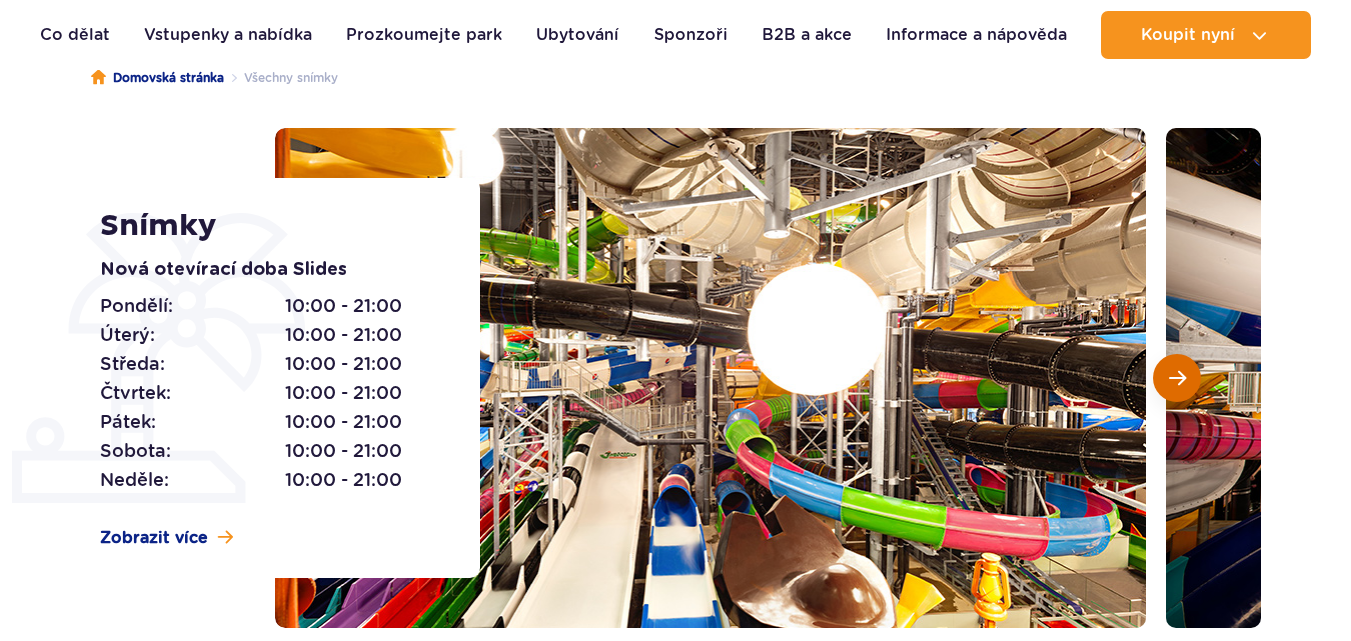 click at bounding box center (1177, 378) 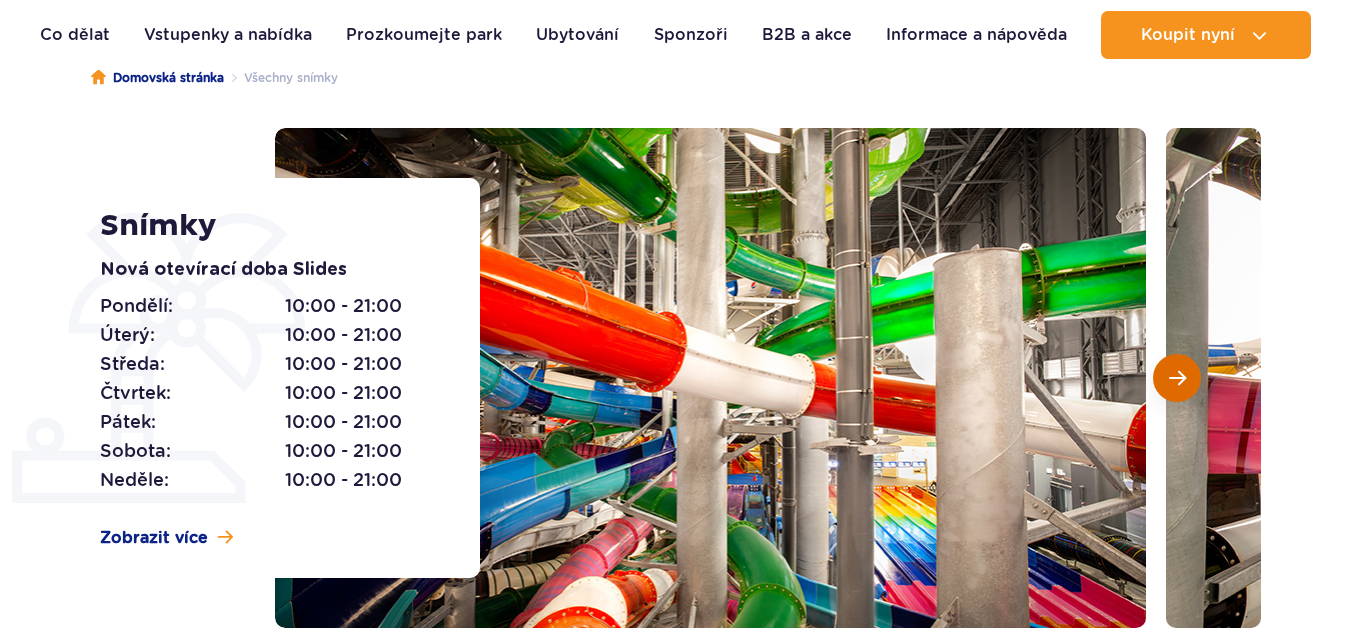 scroll, scrollTop: 200, scrollLeft: 0, axis: vertical 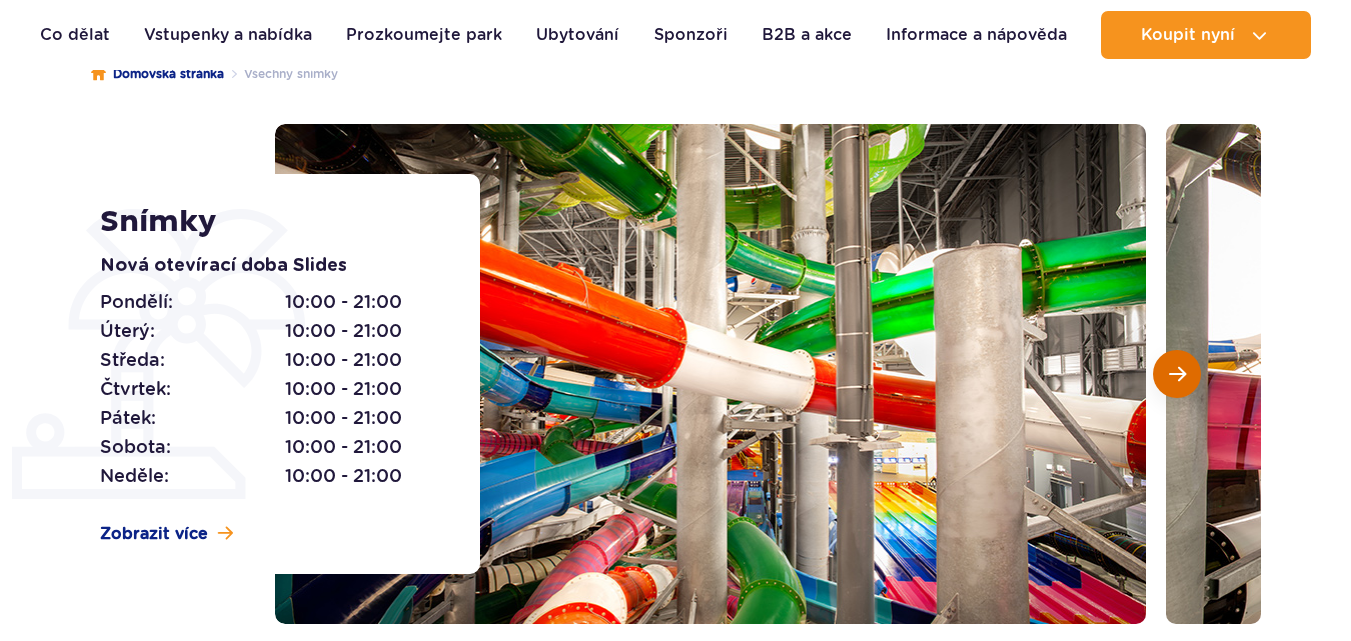 click at bounding box center [1177, 374] 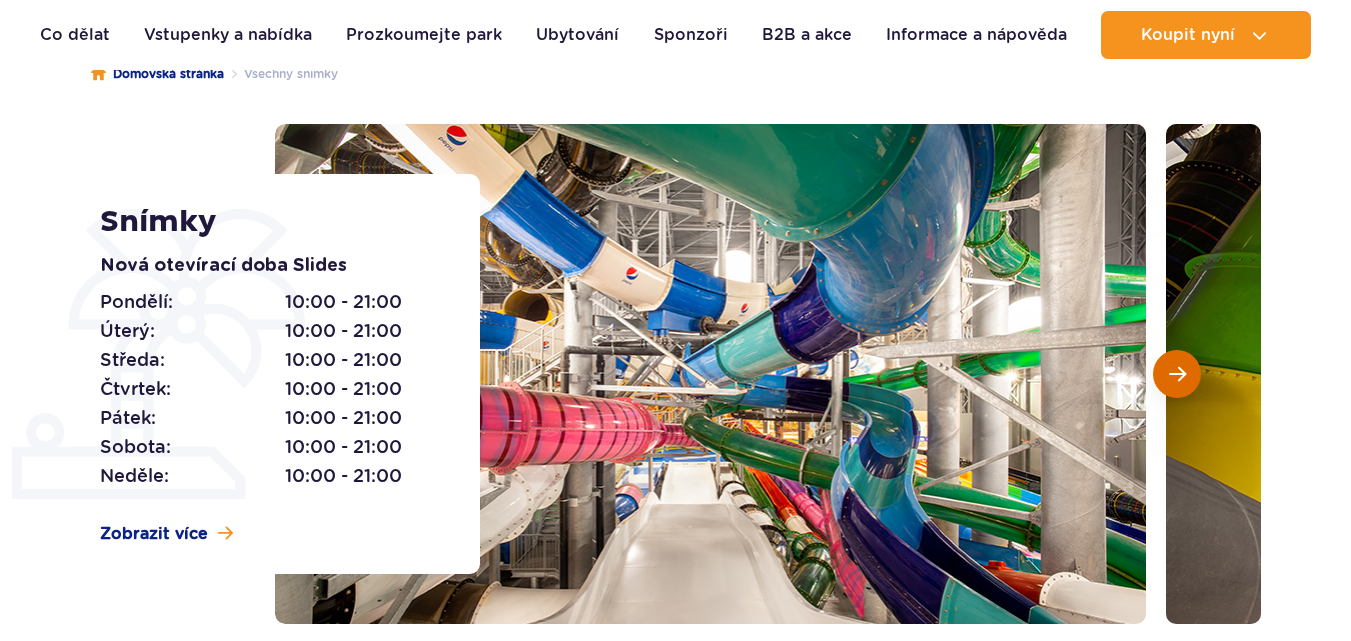 click at bounding box center (1177, 374) 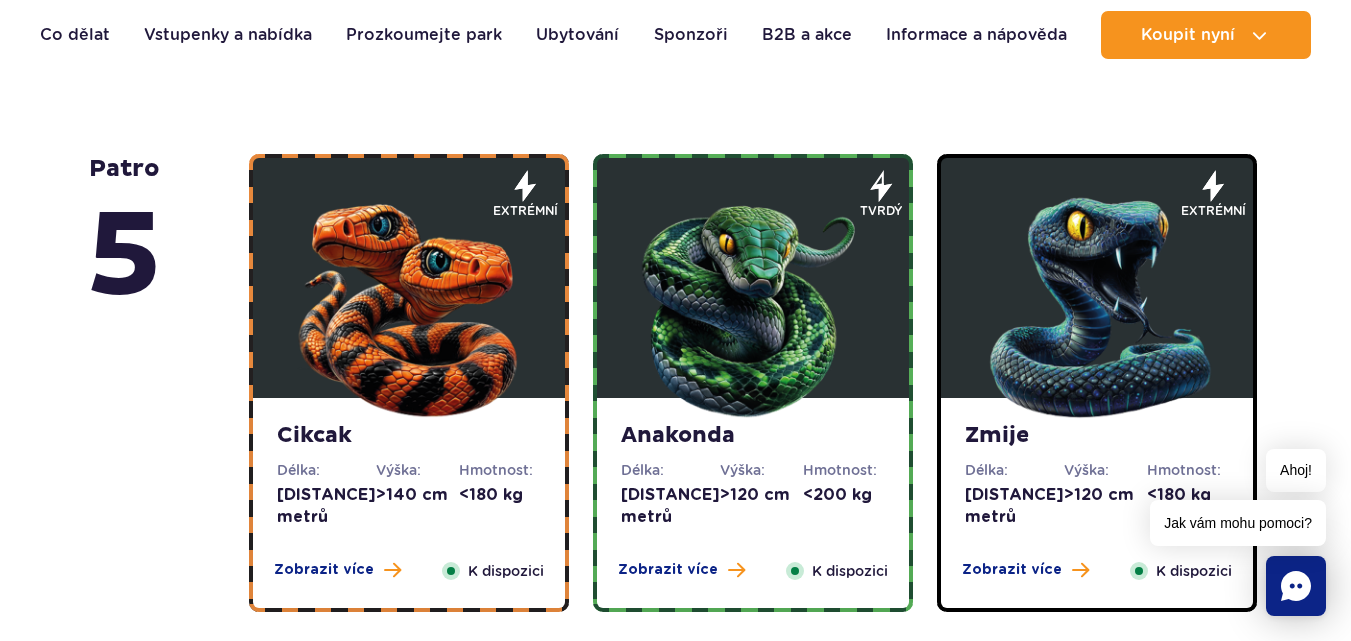 scroll, scrollTop: 1200, scrollLeft: 0, axis: vertical 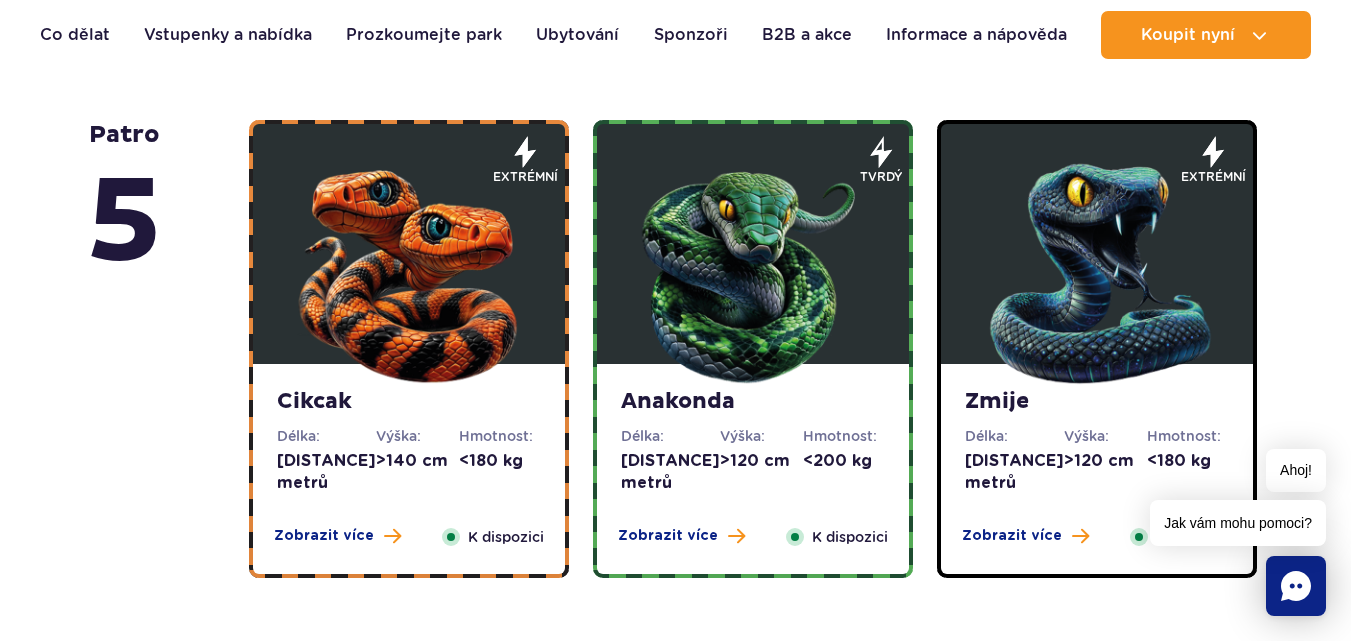 click on "Anakonda" at bounding box center [678, 401] 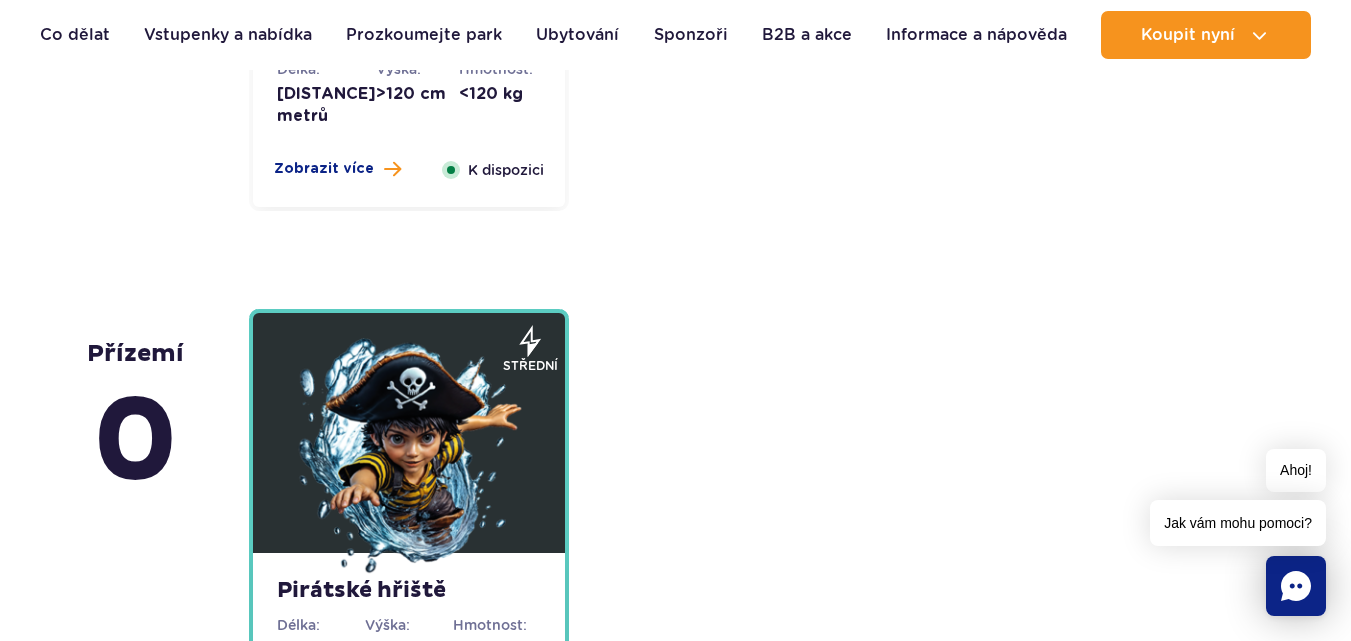 scroll, scrollTop: 5281, scrollLeft: 0, axis: vertical 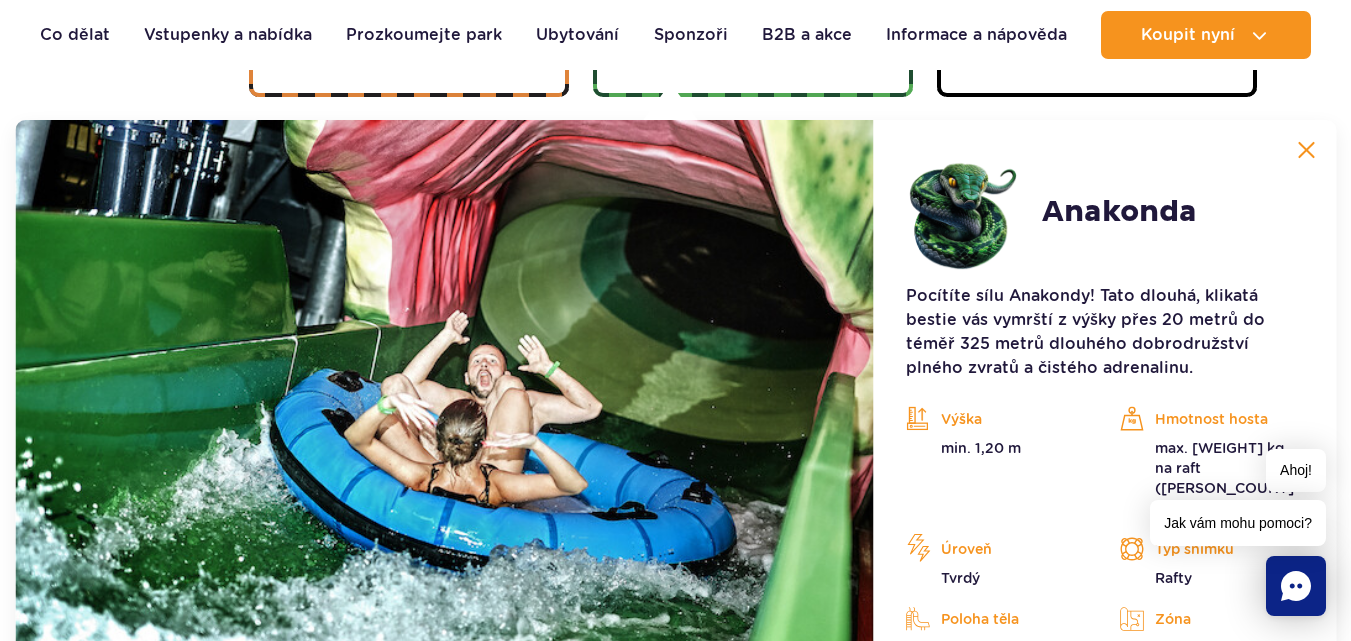 click at bounding box center [1306, 150] 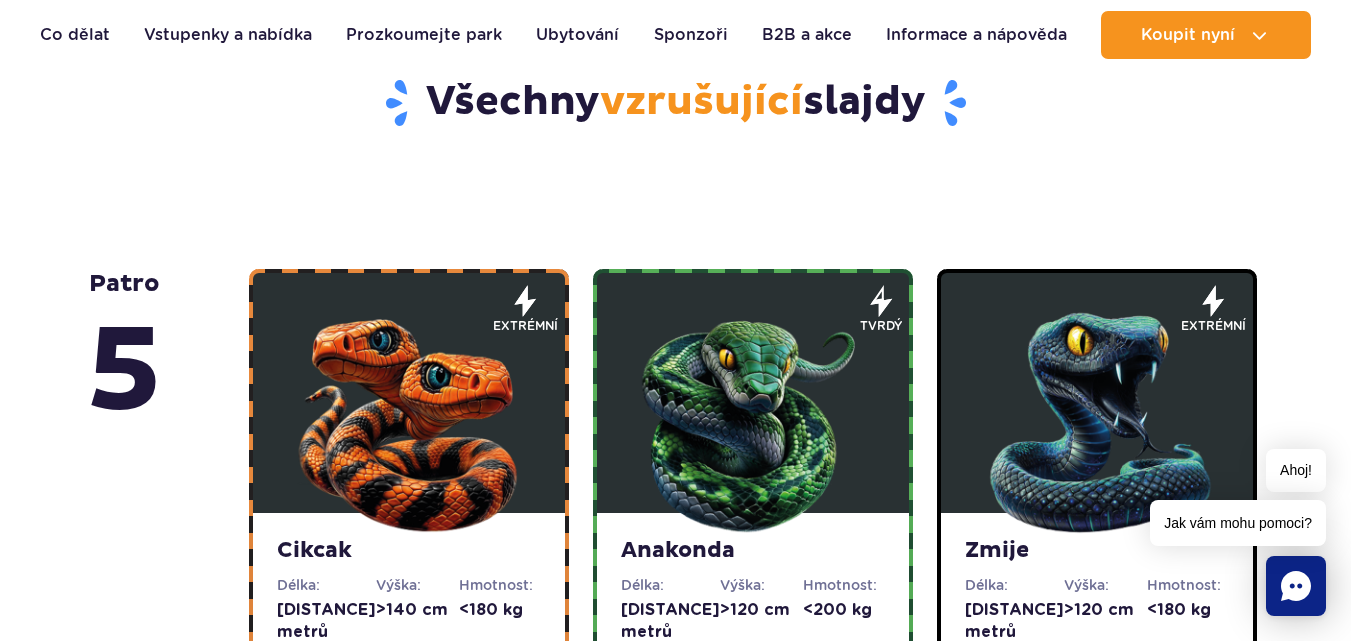 scroll, scrollTop: 1081, scrollLeft: 0, axis: vertical 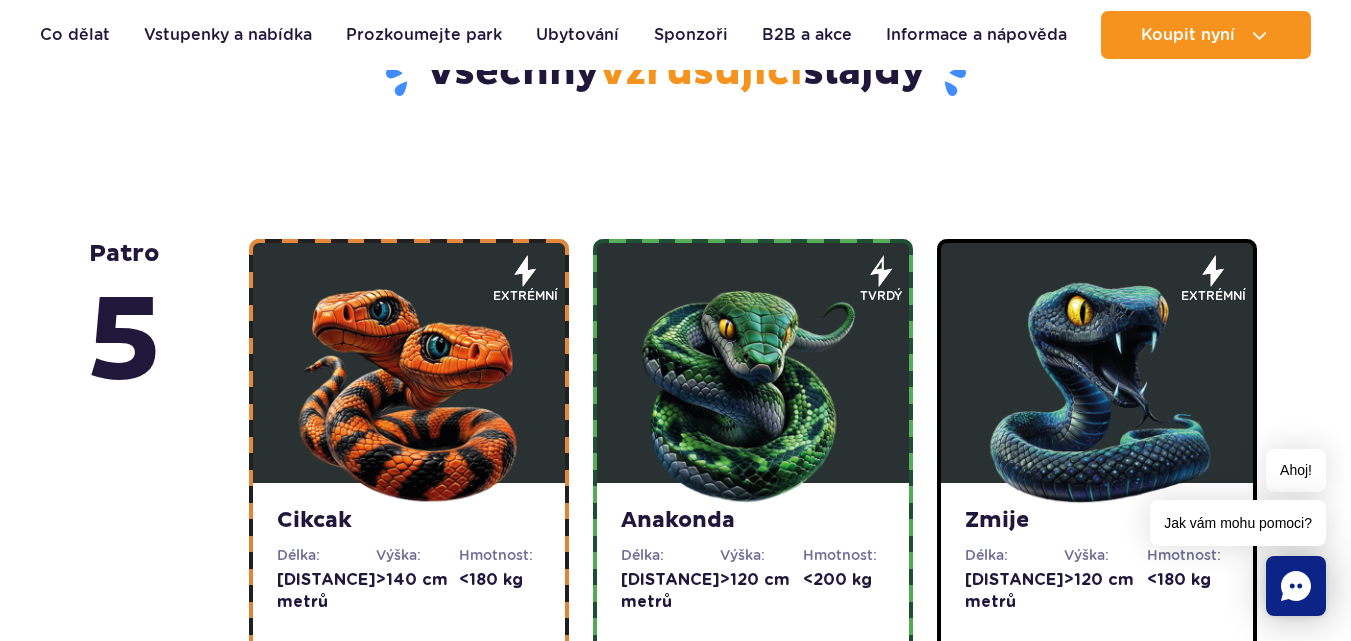 click at bounding box center (409, 388) 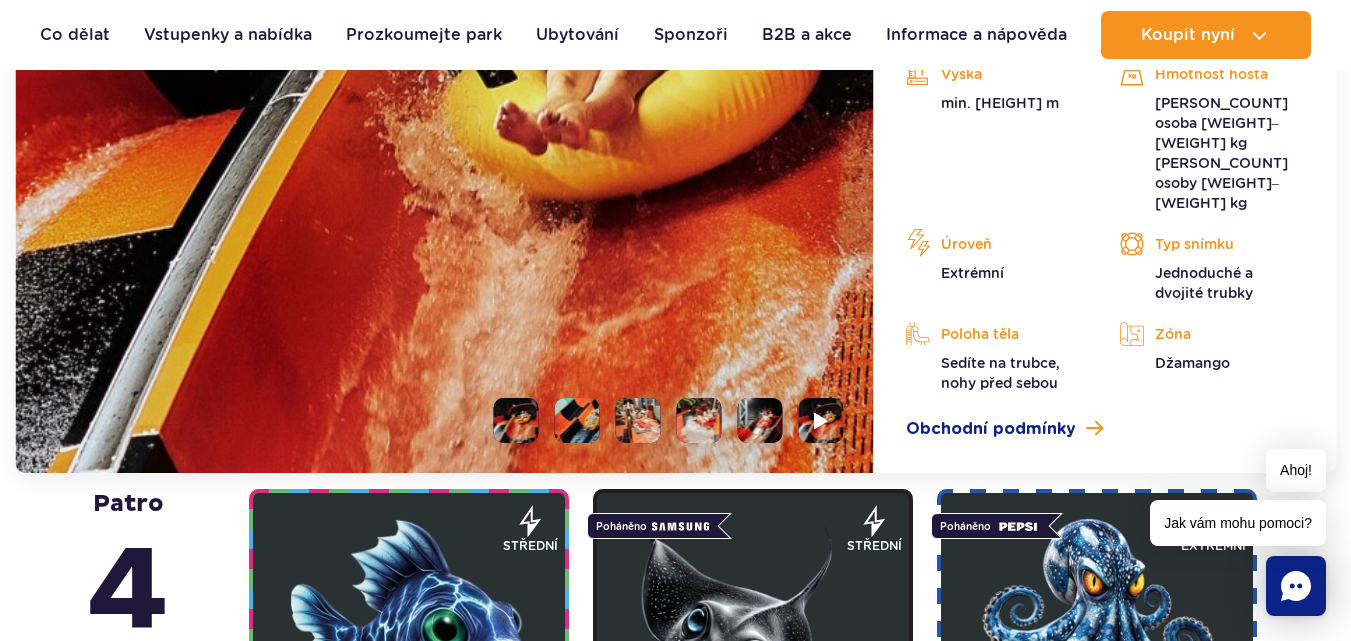 scroll, scrollTop: 1981, scrollLeft: 0, axis: vertical 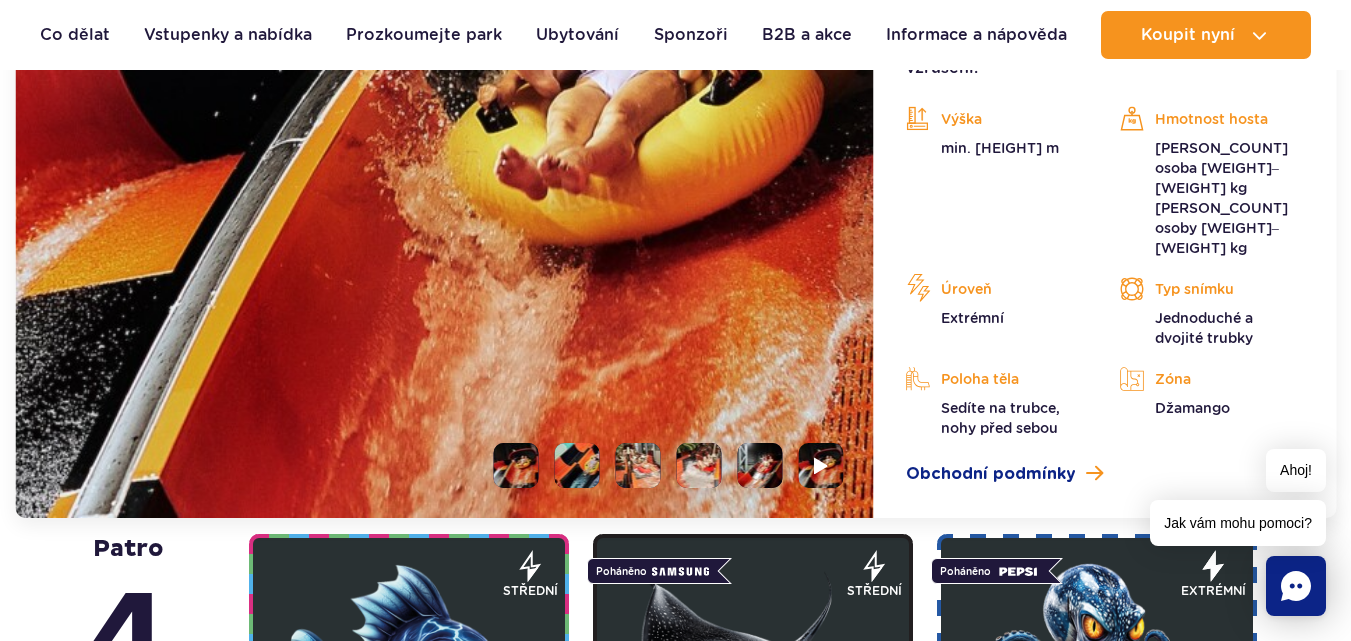 drag, startPoint x: 687, startPoint y: 315, endPoint x: 522, endPoint y: 419, distance: 195.04102 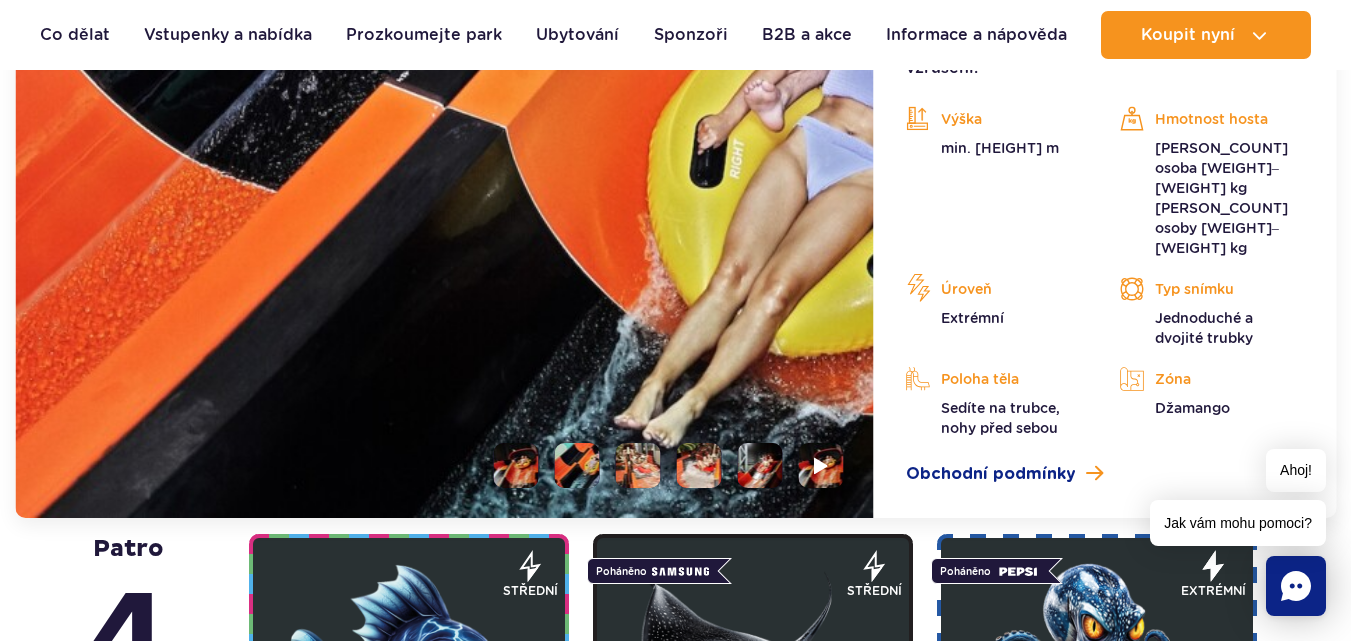 click at bounding box center (638, 465) 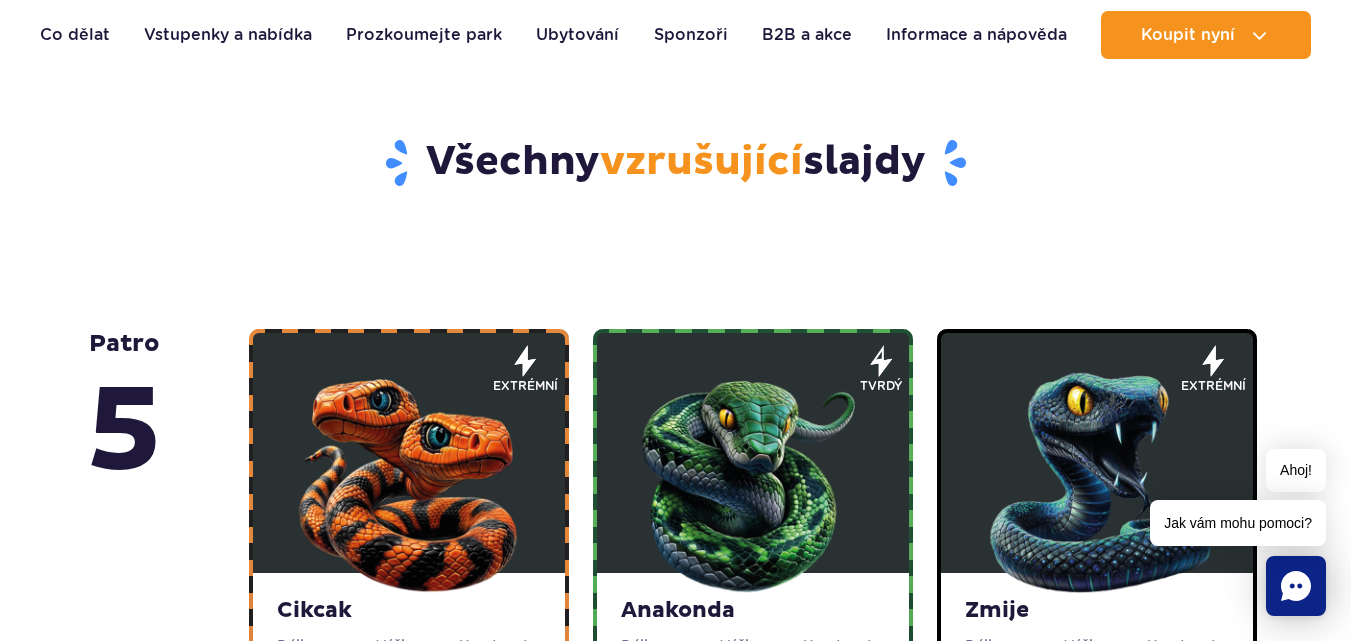 scroll, scrollTop: 981, scrollLeft: 0, axis: vertical 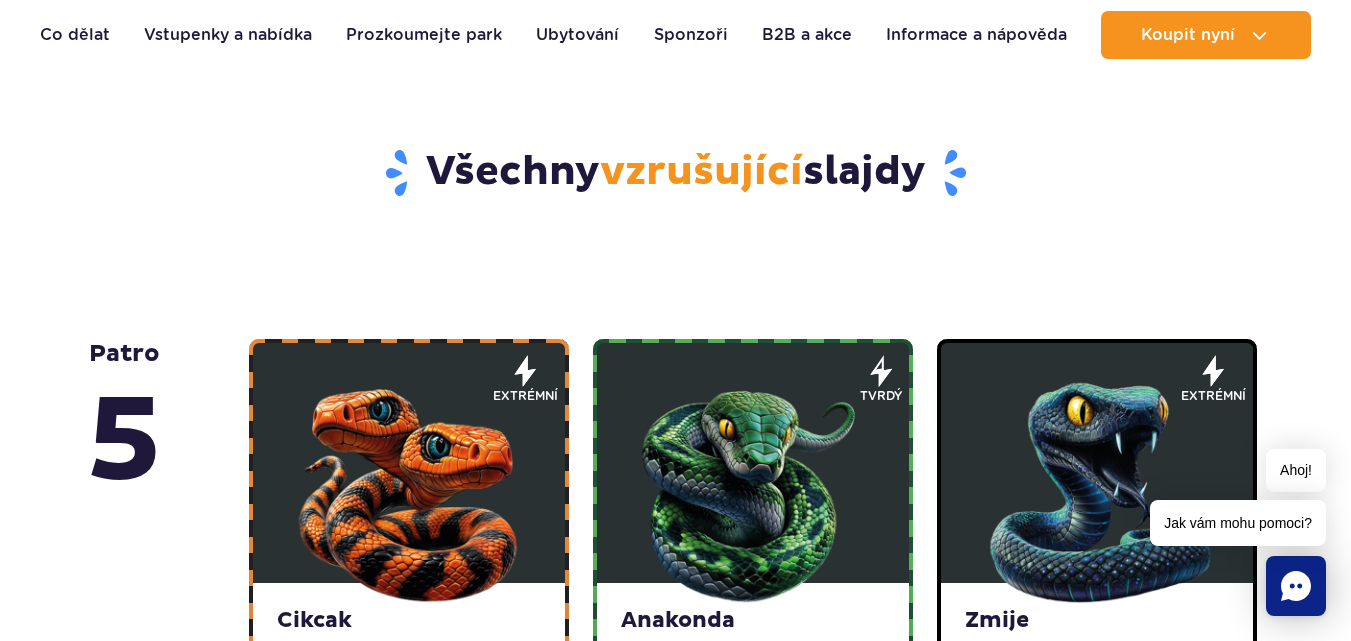 click at bounding box center [753, 488] 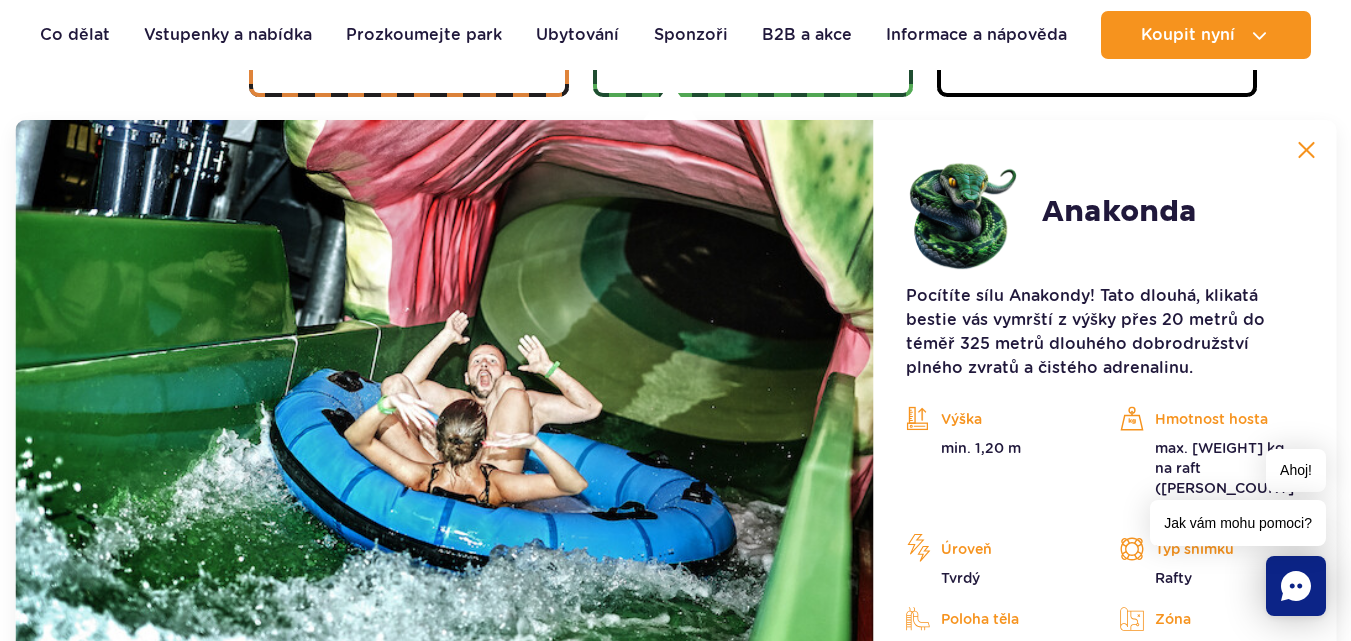 scroll, scrollTop: 1781, scrollLeft: 0, axis: vertical 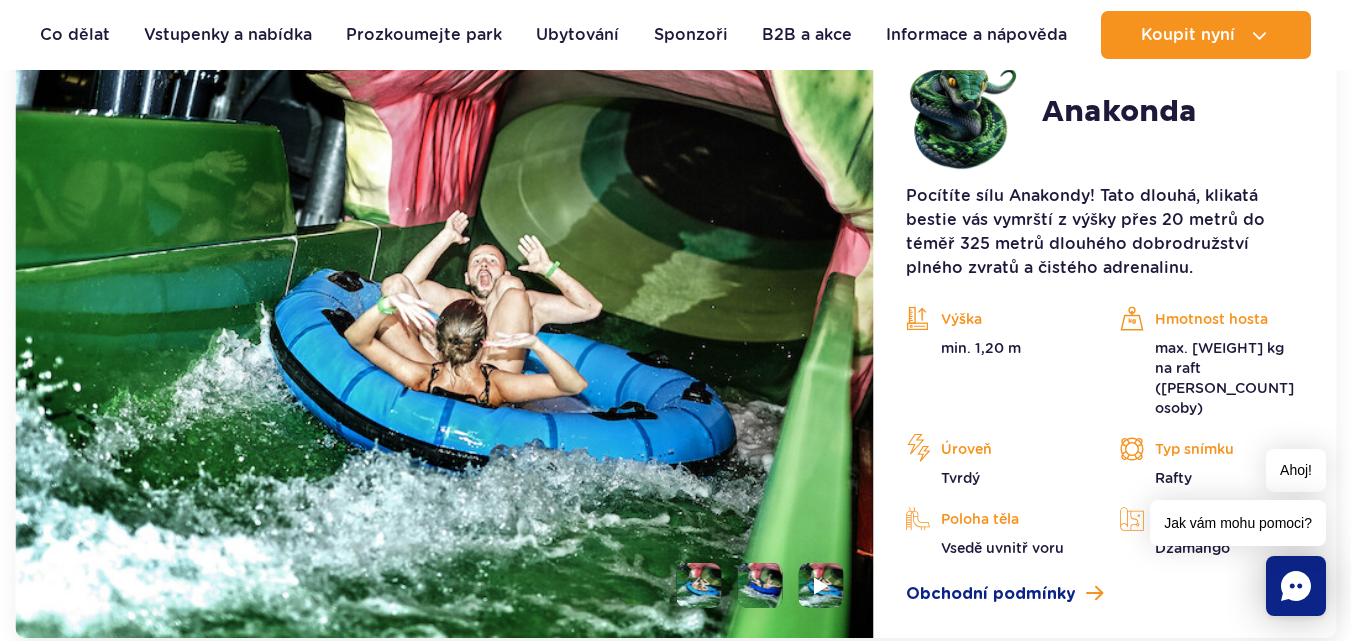 click at bounding box center [699, 585] 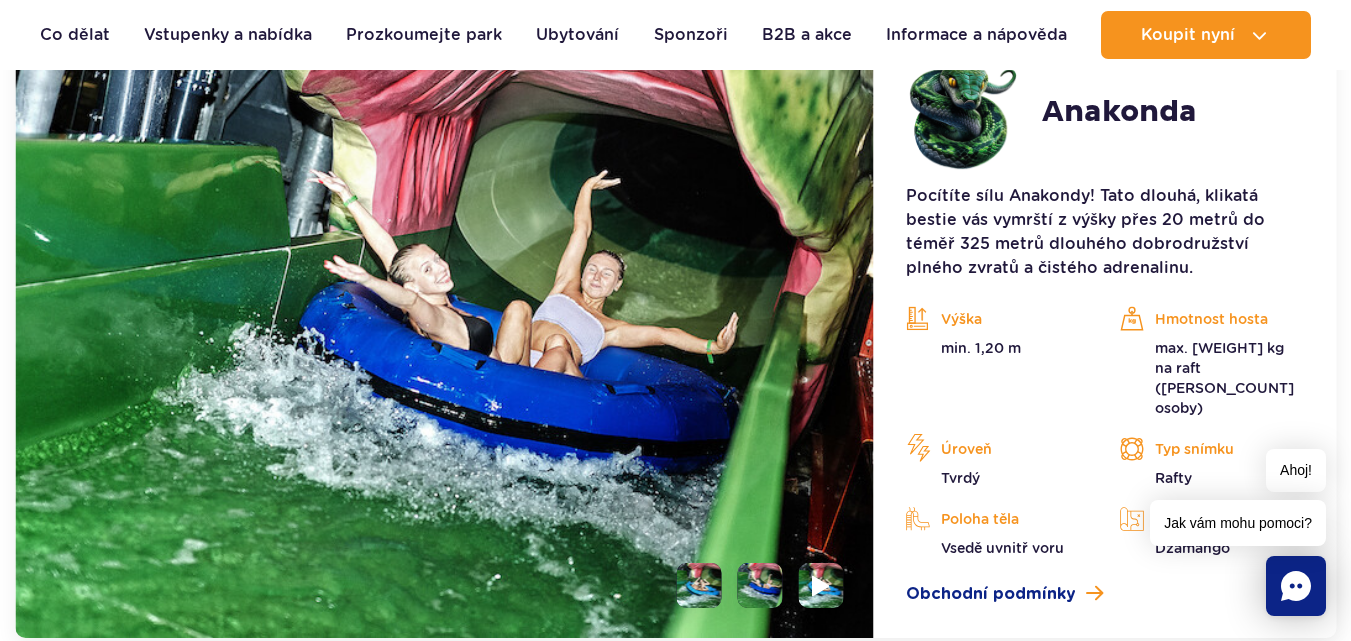 click at bounding box center (821, 585) 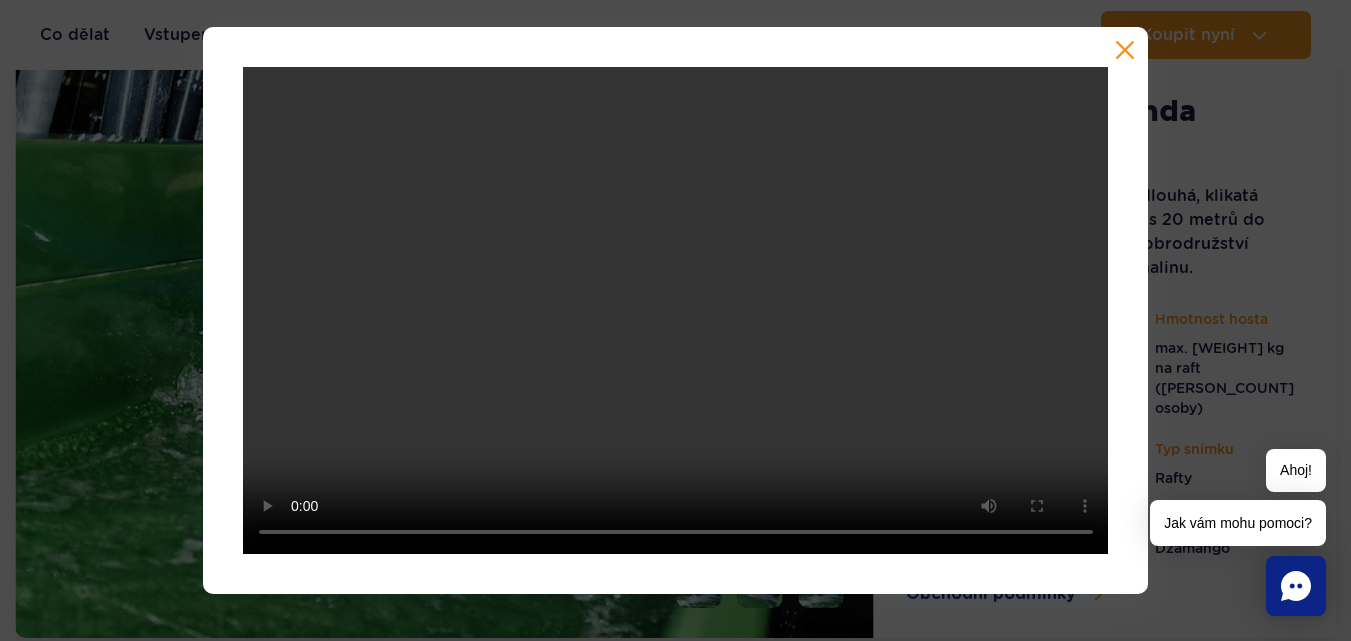 click at bounding box center (675, 310) 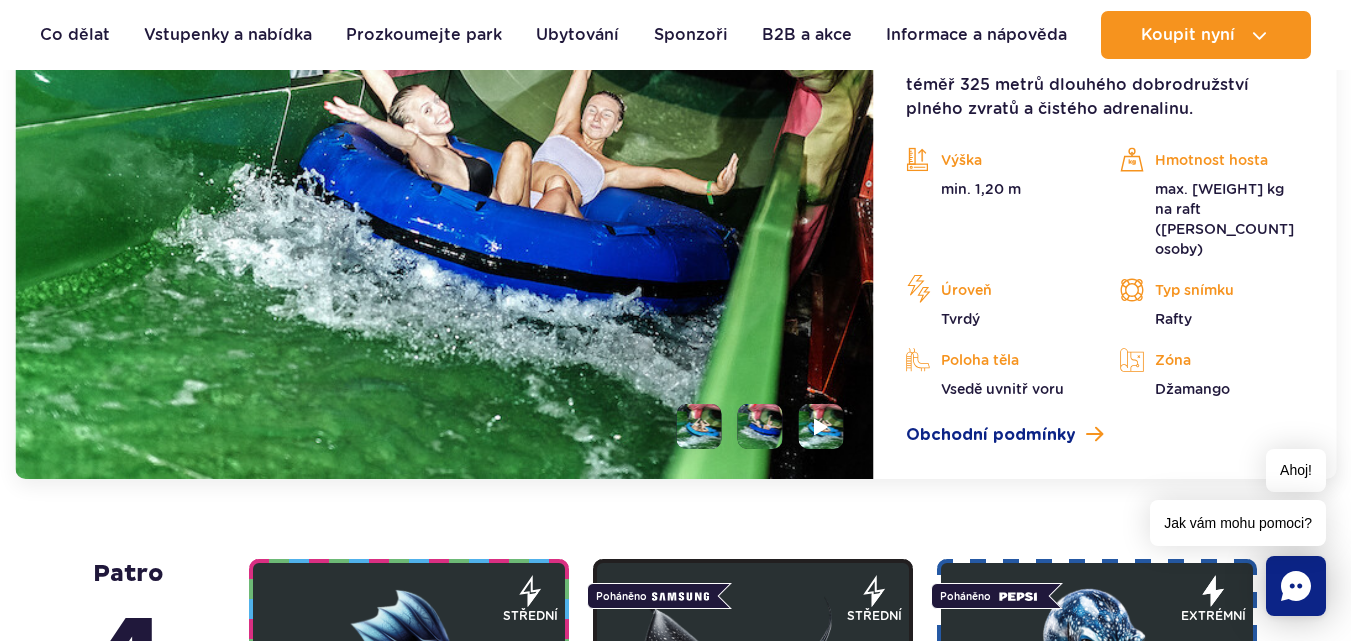 scroll, scrollTop: 2481, scrollLeft: 0, axis: vertical 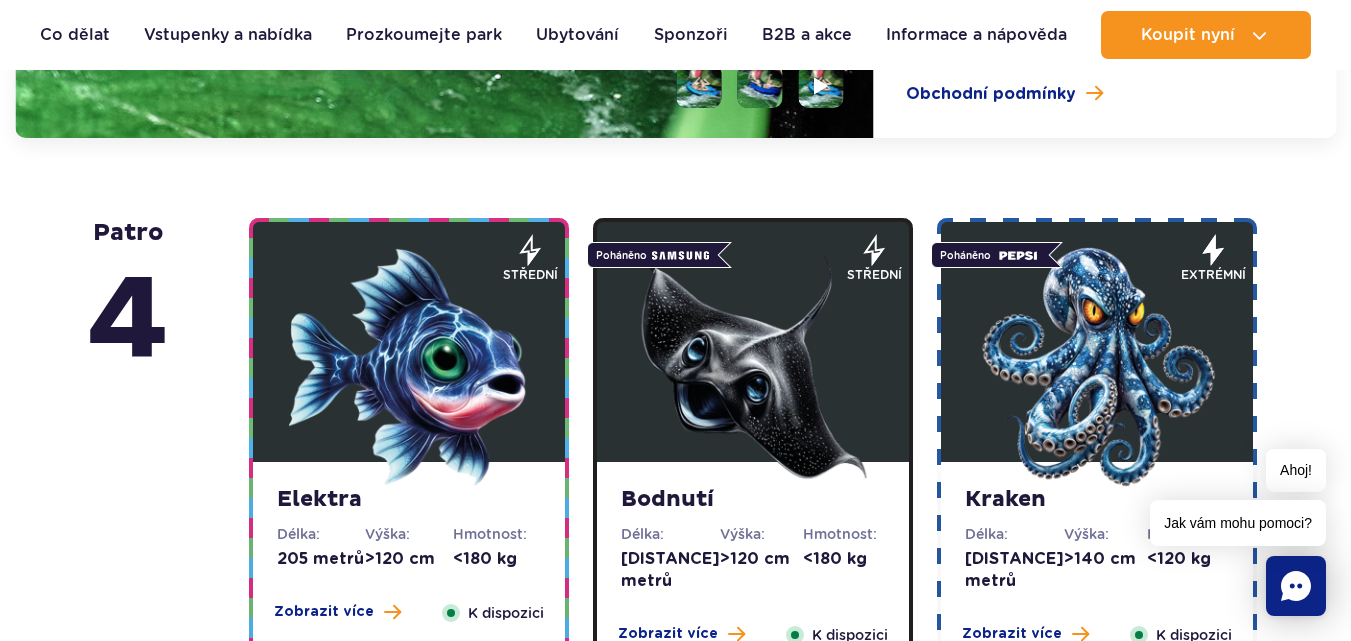 click at bounding box center [1097, 367] 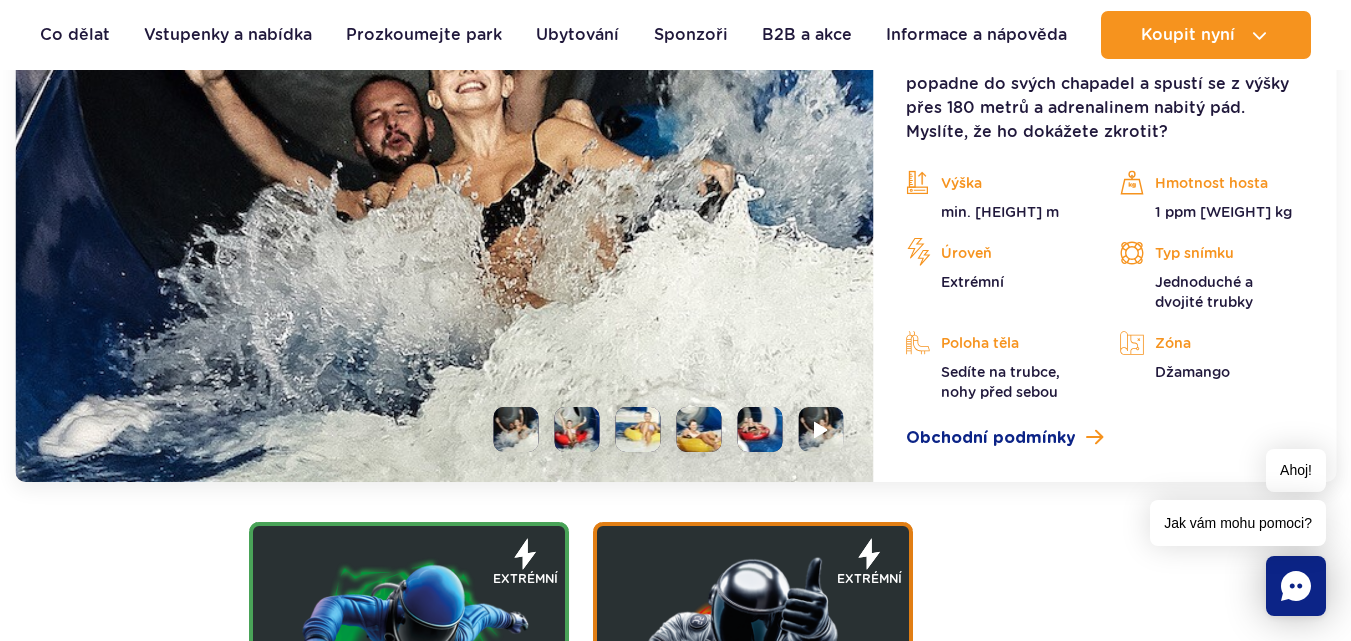 scroll, scrollTop: 2537, scrollLeft: 0, axis: vertical 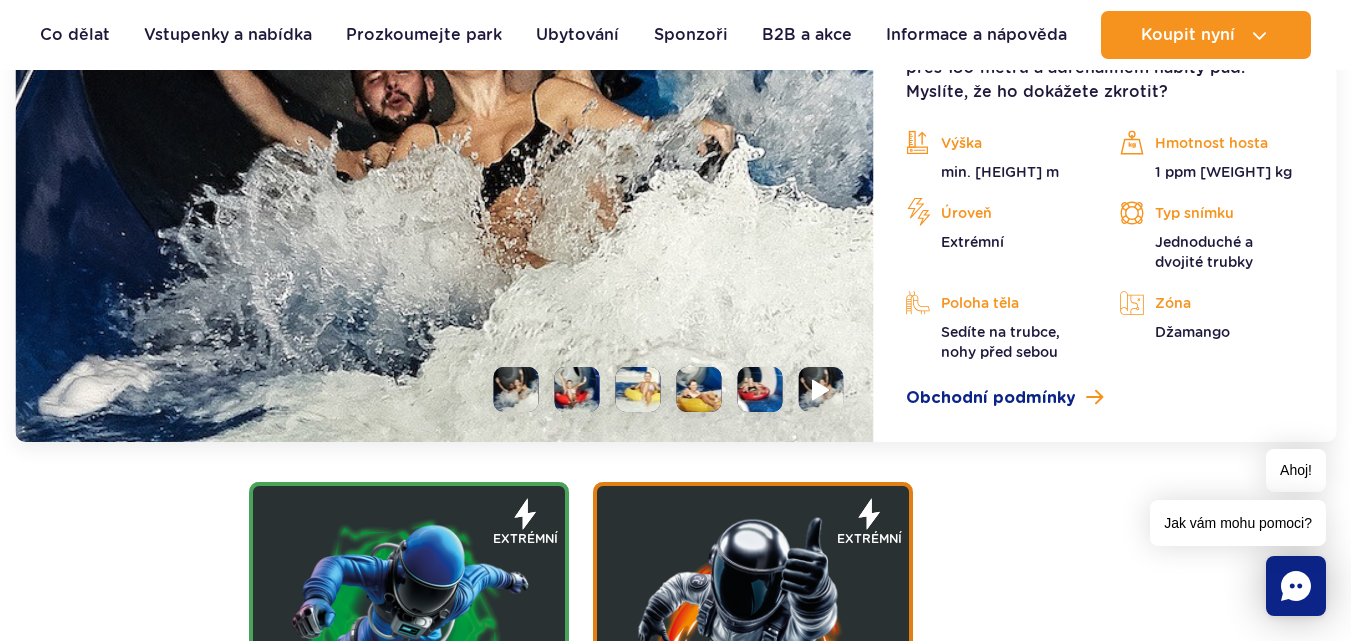 click at bounding box center [821, 389] 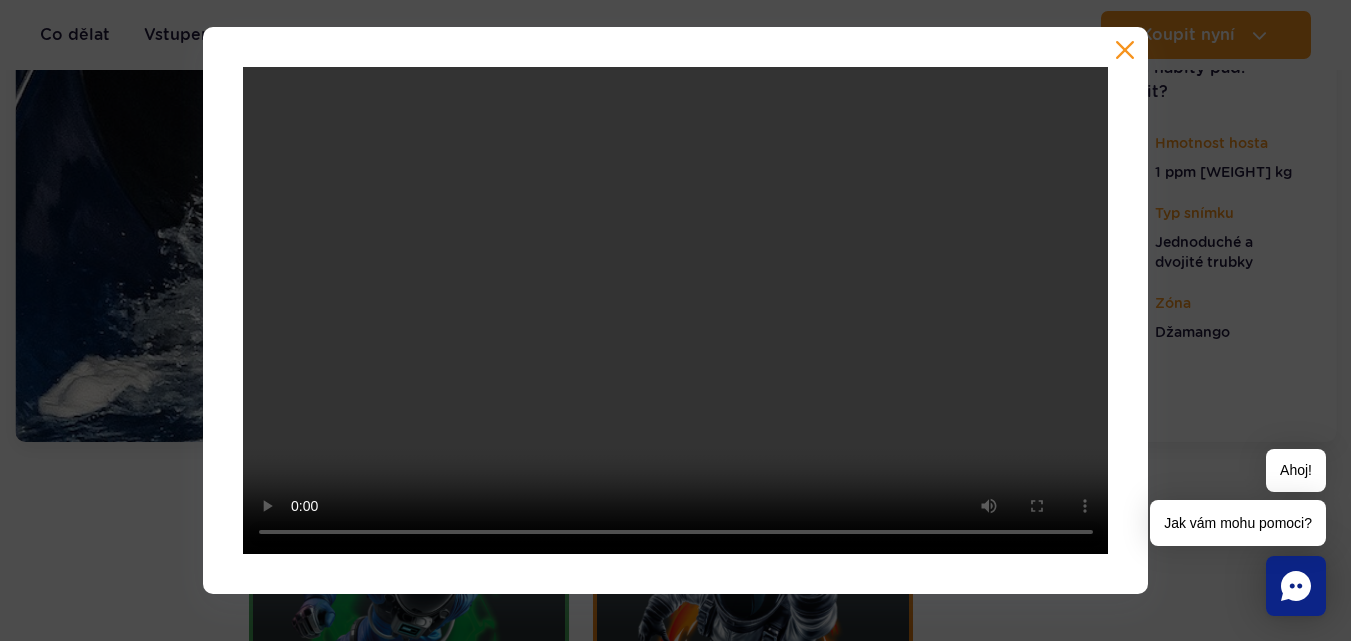 click at bounding box center (1125, 50) 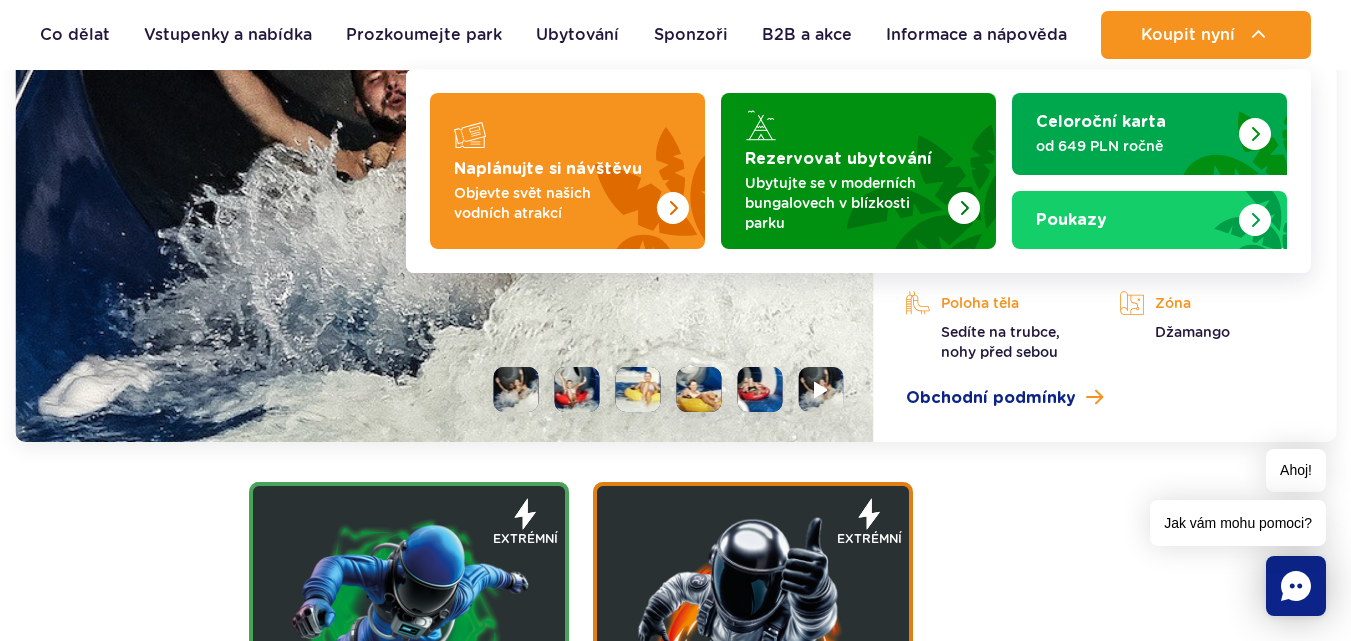 drag, startPoint x: 1118, startPoint y: 46, endPoint x: 1325, endPoint y: 132, distance: 224.15396 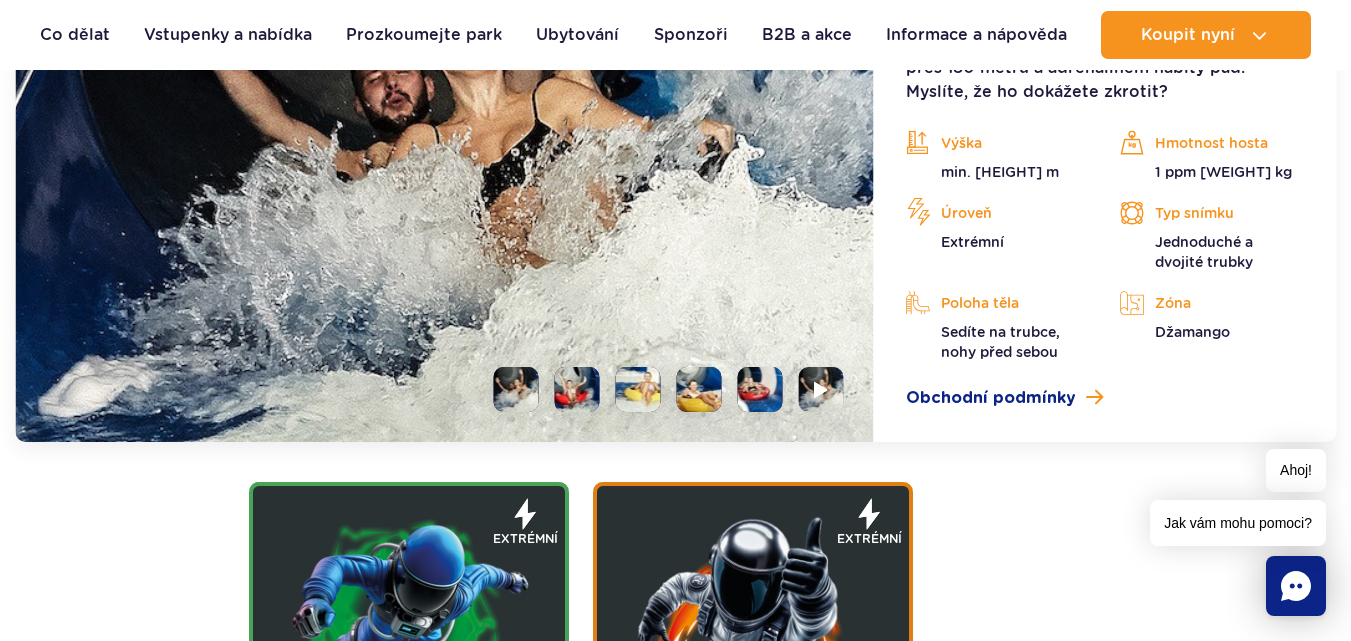 click on "Kraken
Připravte se! Tohle není žádná projížďka – je to pořádný souboj s bestií! Legendární Kraken vás popadne do svých chapadel a spustí se z výšky přes [HEIGHT] metrů a adrenalinem nabitý pád. Myslíte, že ho dokážete zkrotit?
Výška
min. [HEIGHT] m
Hmotnost hosta
1 ppm [WEIGHT] kg
Úroveň
Extrémní
Typ snímku
Jednoduché a dvojité trubky
Poloha těla
Sedíte na trubce, nohy před sebou
Zóna
Džamango
Obchodní podmínky" at bounding box center (1105, 131) 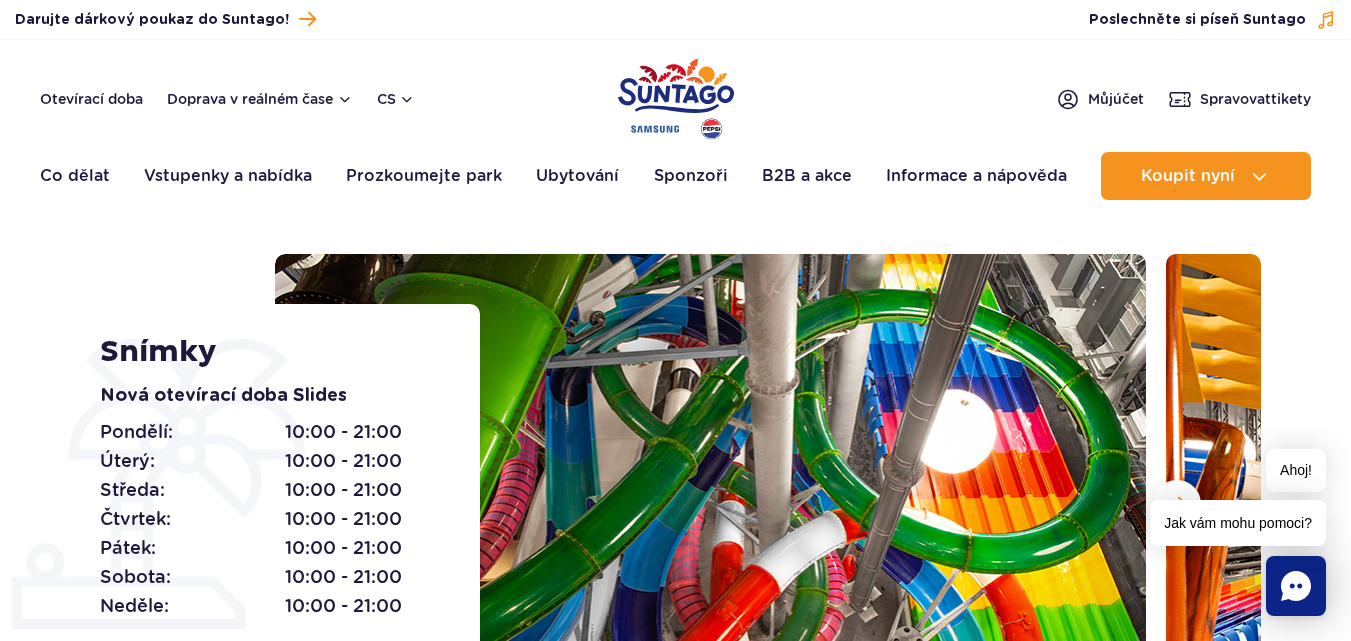 scroll, scrollTop: 0, scrollLeft: 0, axis: both 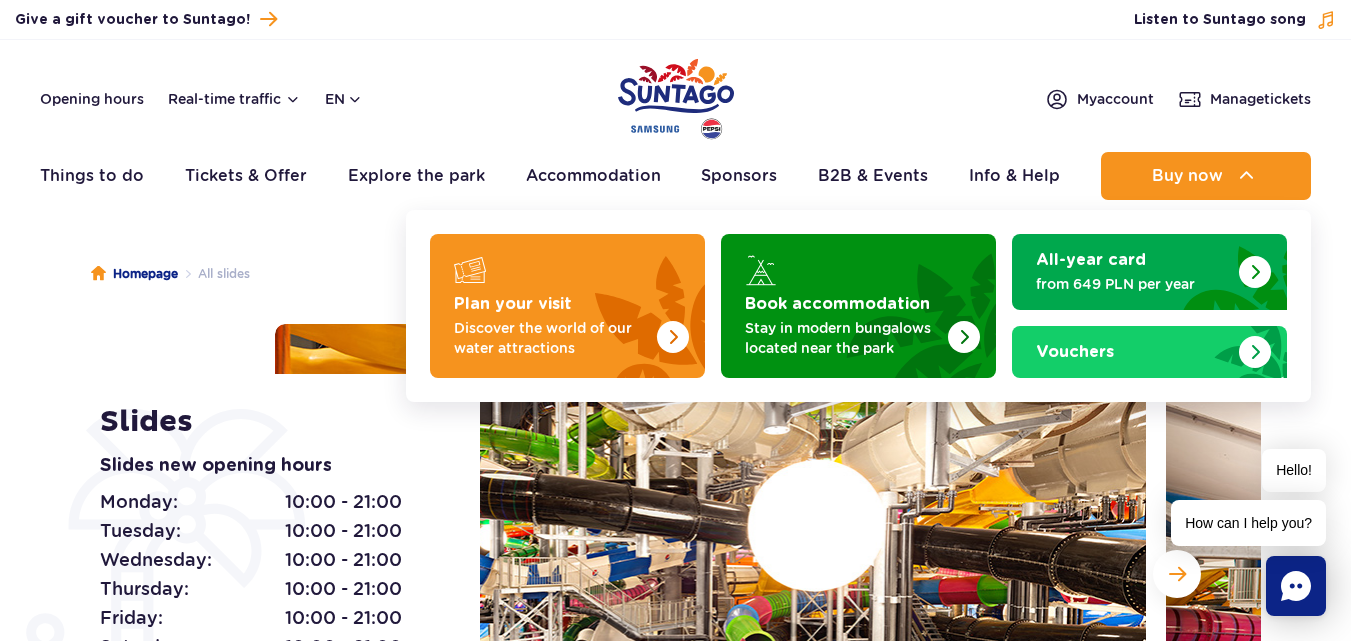 click on "Plan your visit" at bounding box center (513, 304) 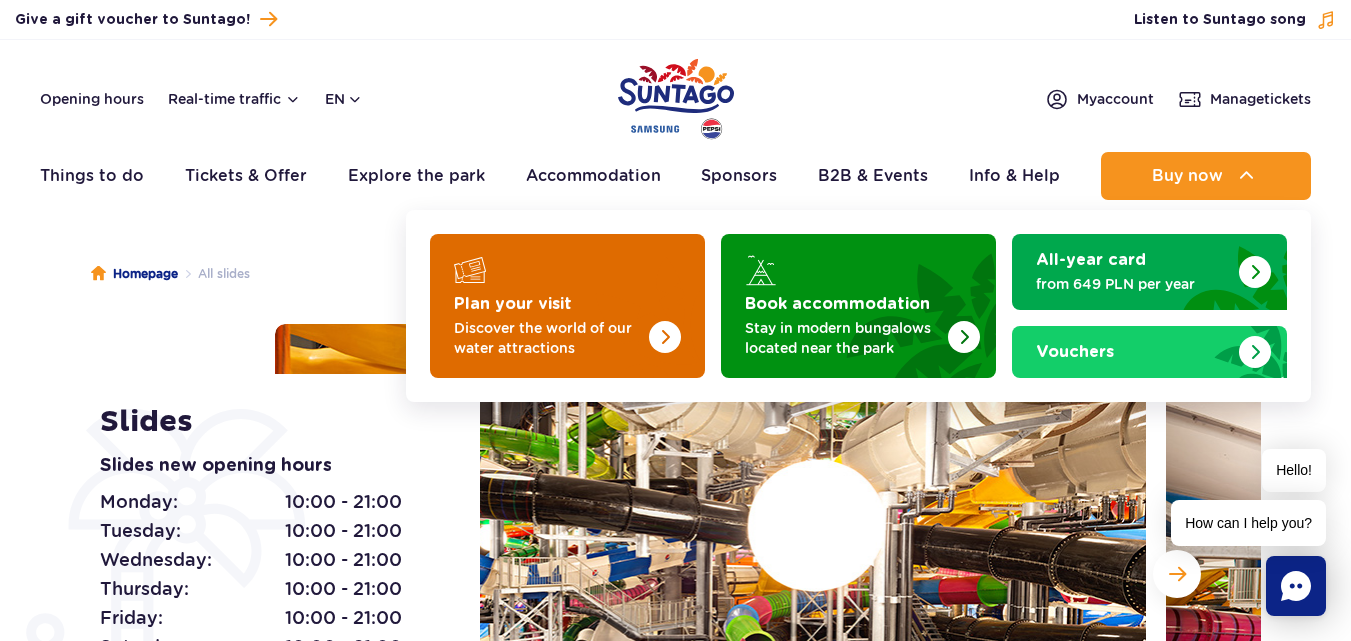 scroll, scrollTop: 0, scrollLeft: 0, axis: both 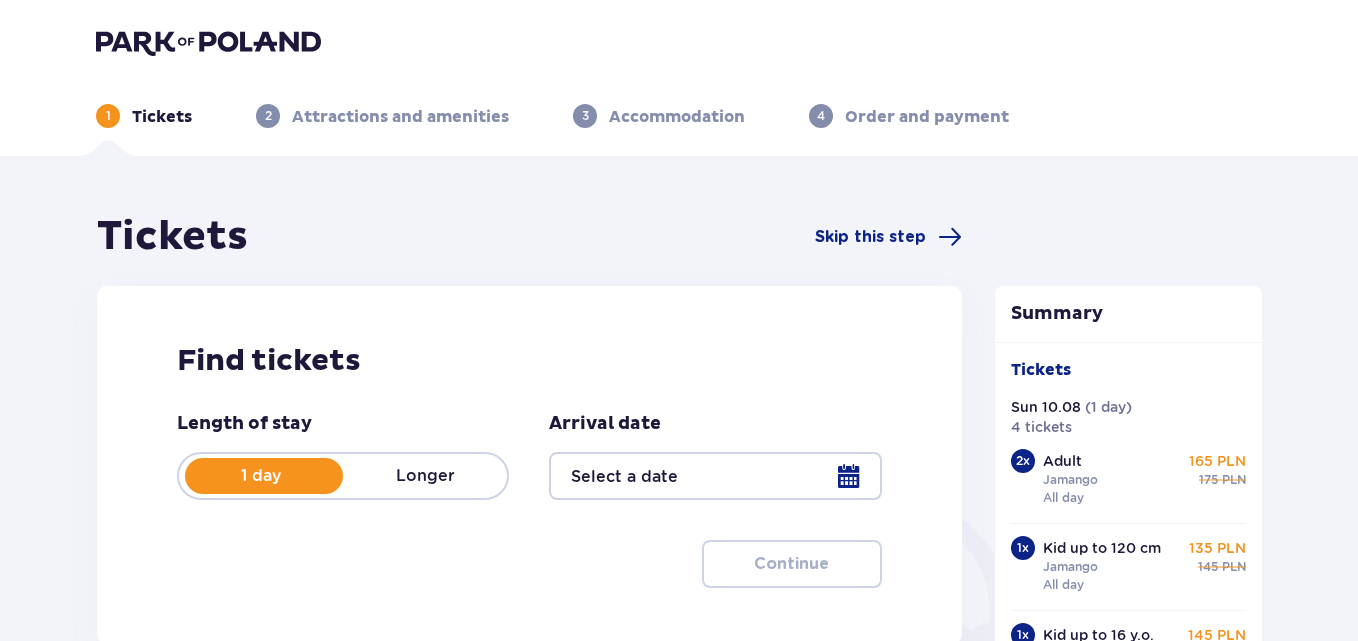 type on "10.08.25" 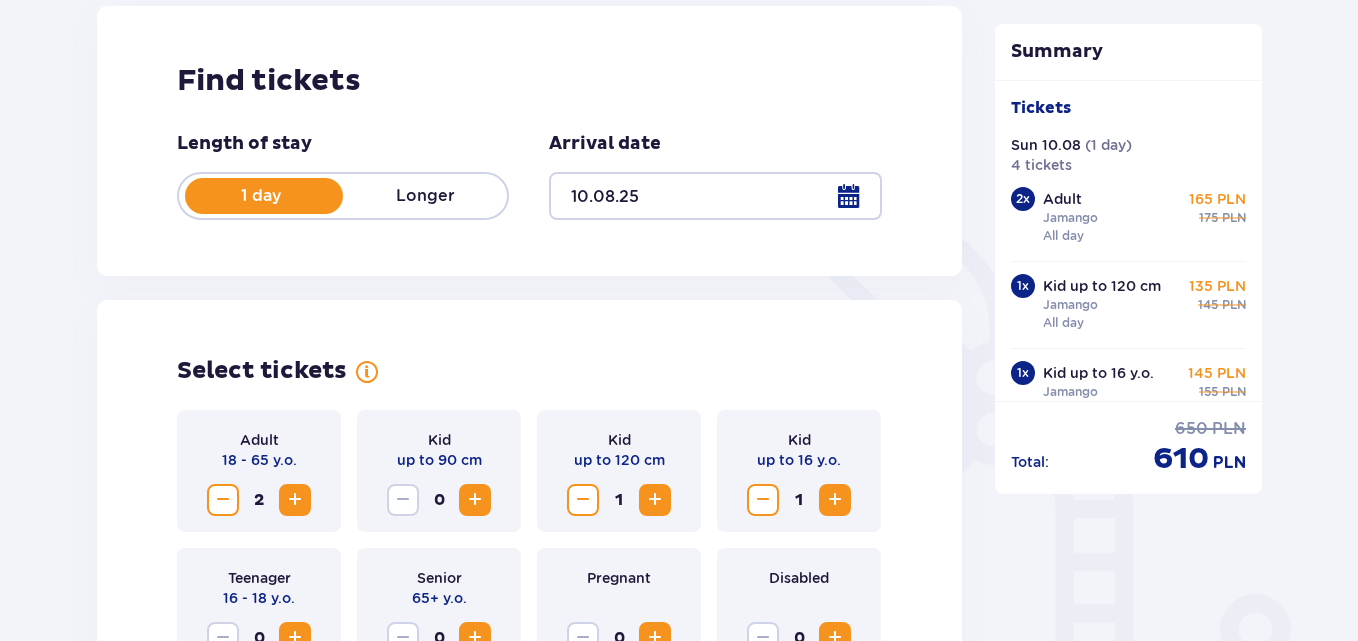scroll, scrollTop: 400, scrollLeft: 0, axis: vertical 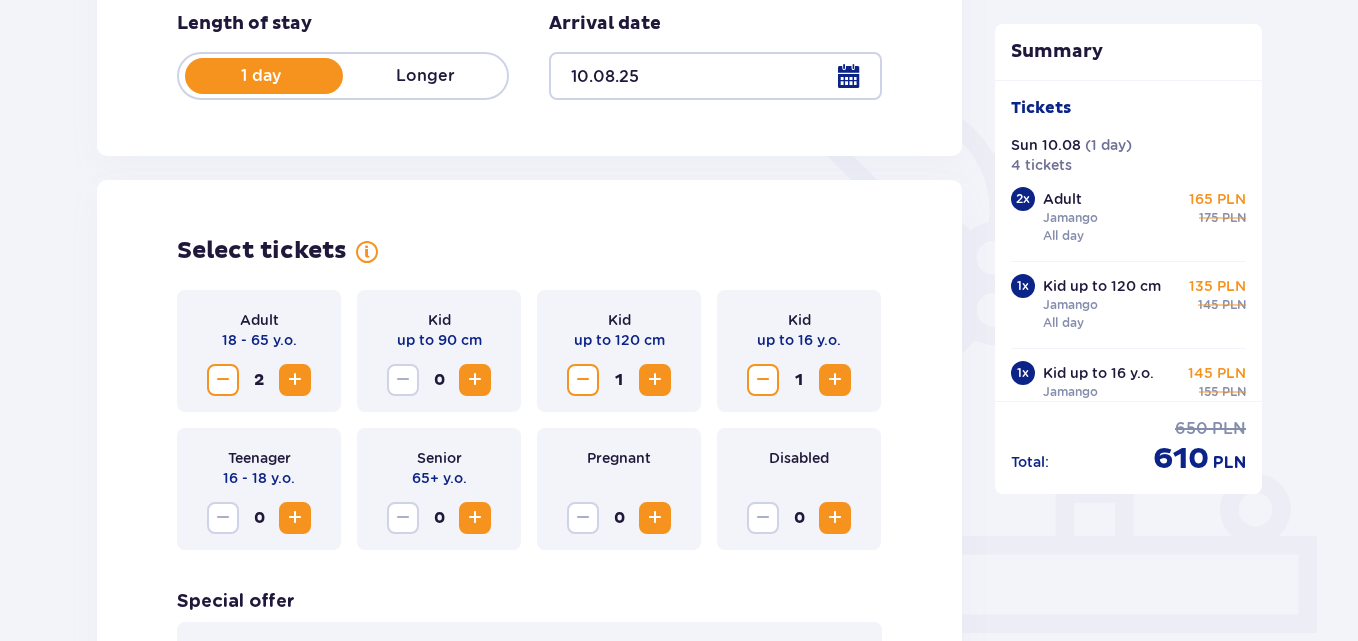 click at bounding box center [715, 76] 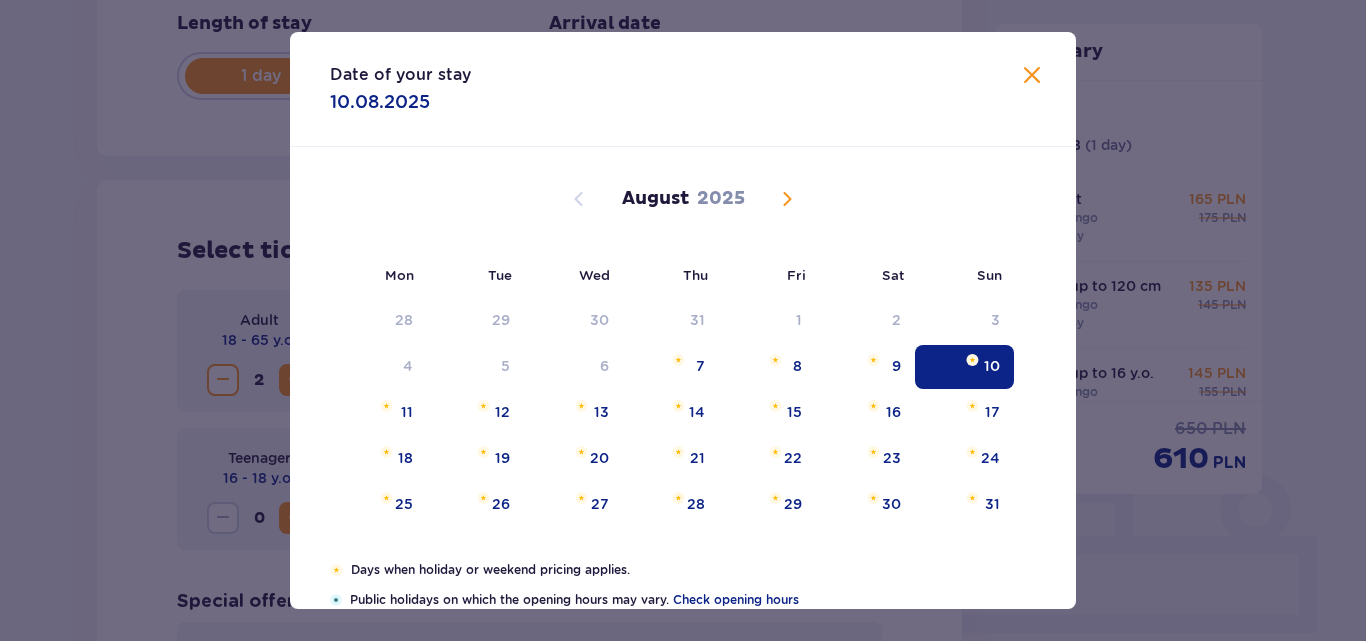 click at bounding box center (1032, 76) 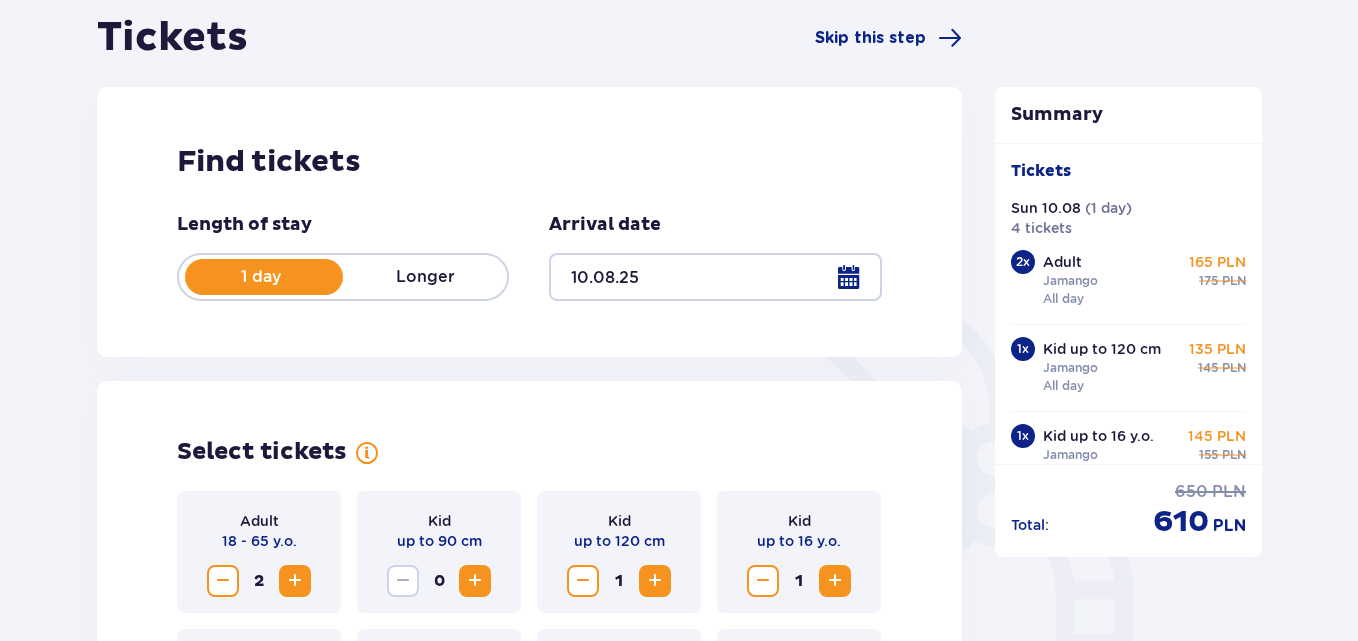 scroll, scrollTop: 200, scrollLeft: 0, axis: vertical 